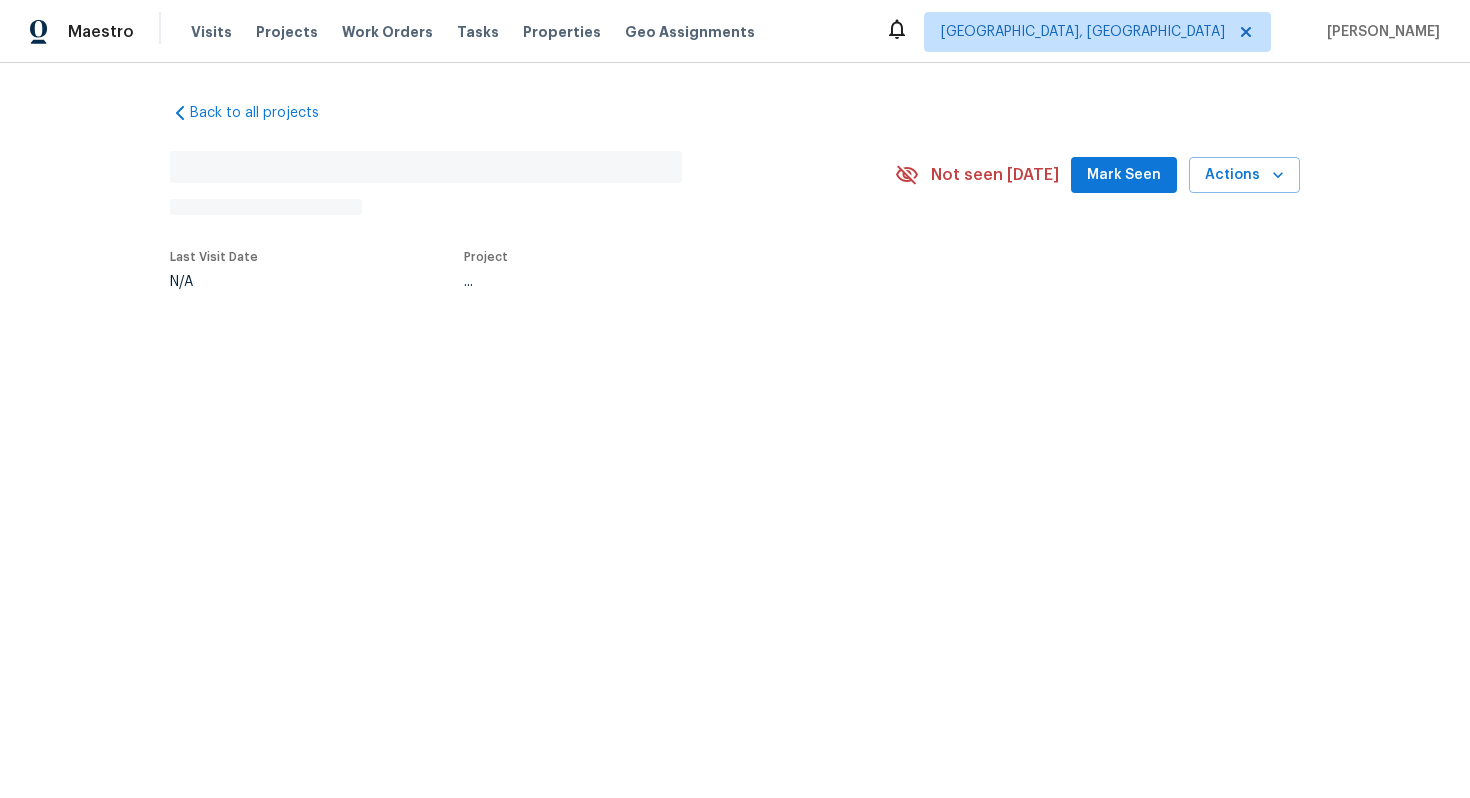 scroll, scrollTop: 0, scrollLeft: 0, axis: both 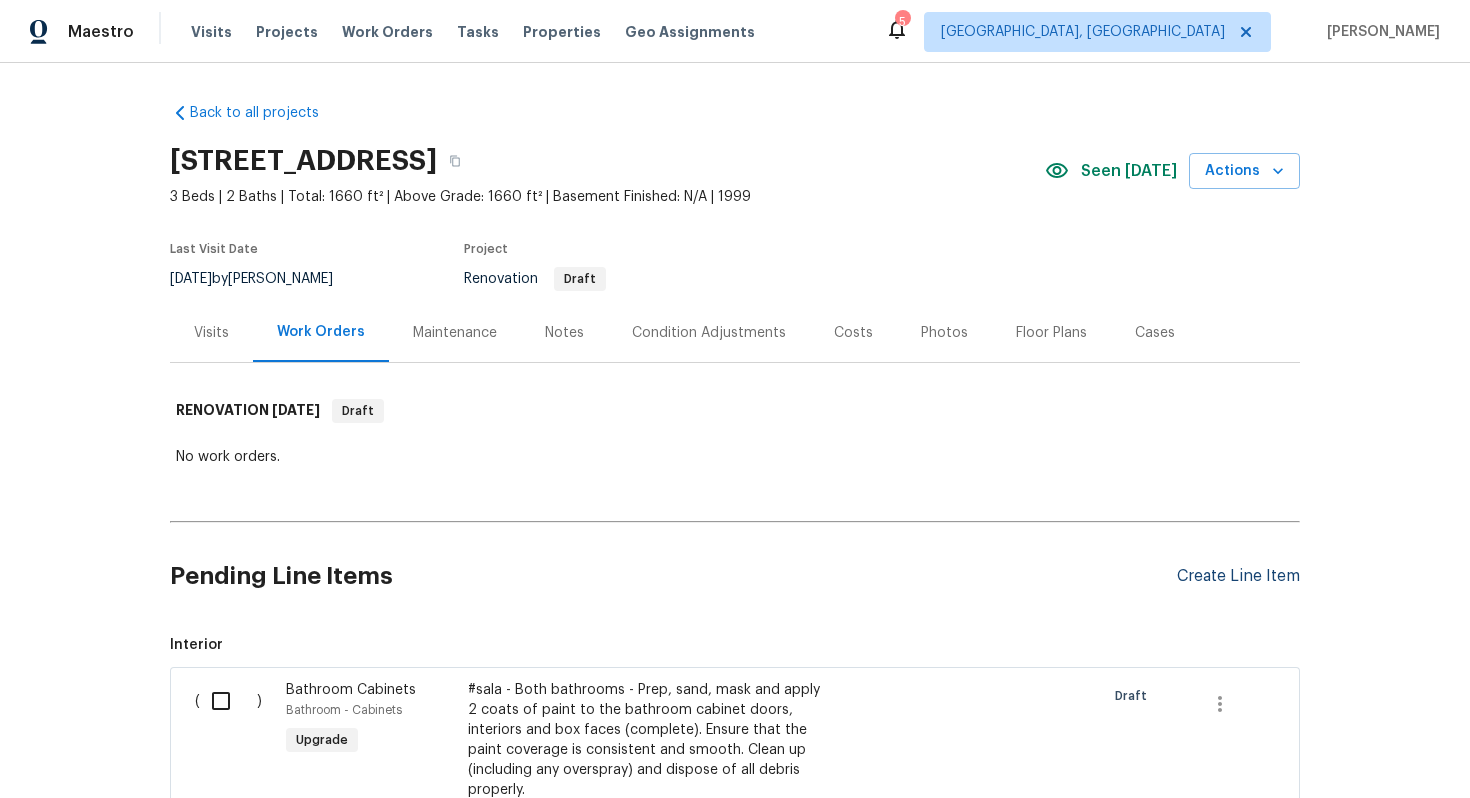 click on "Create Line Item" at bounding box center (1238, 576) 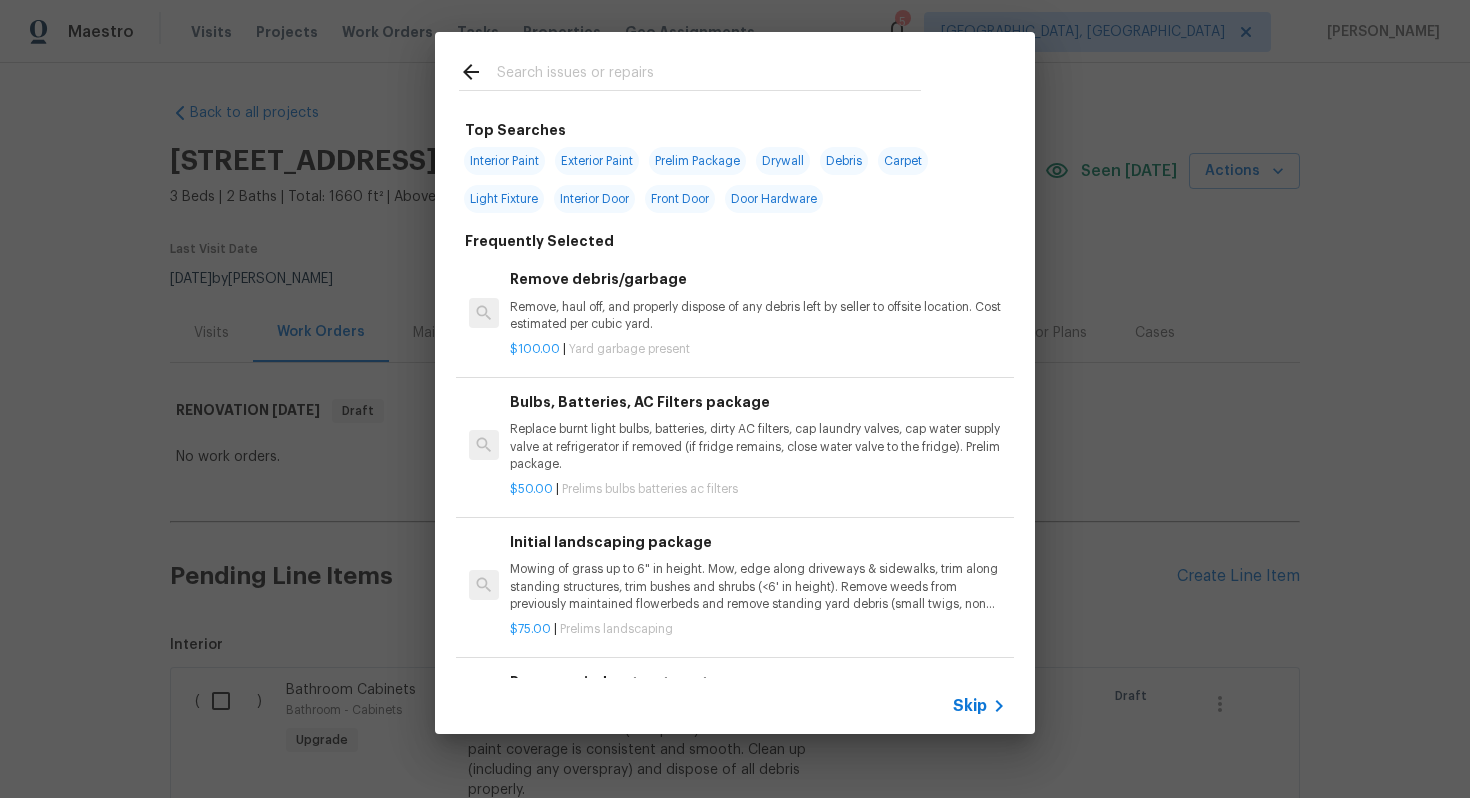 click on "Skip" at bounding box center [970, 706] 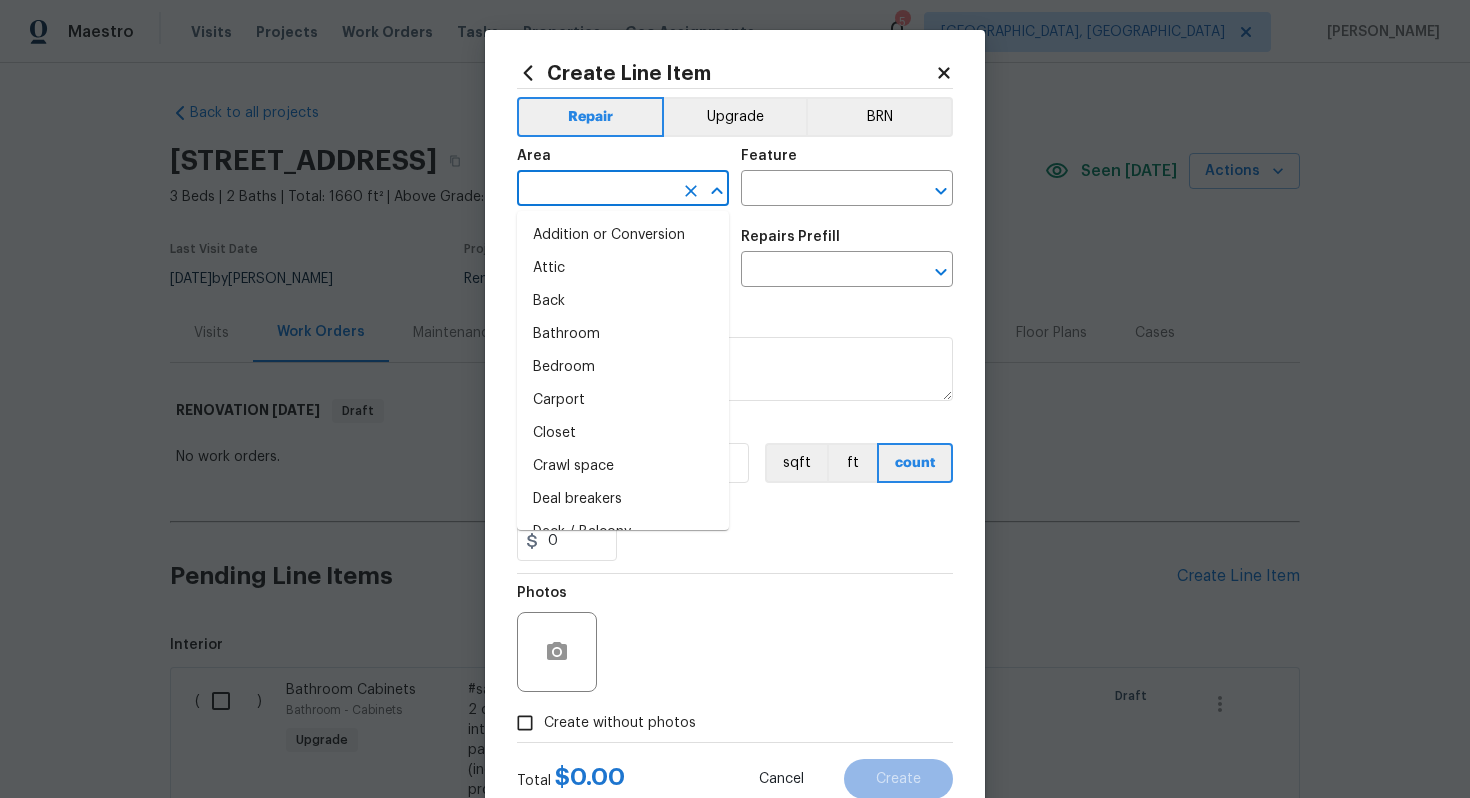 click at bounding box center (595, 190) 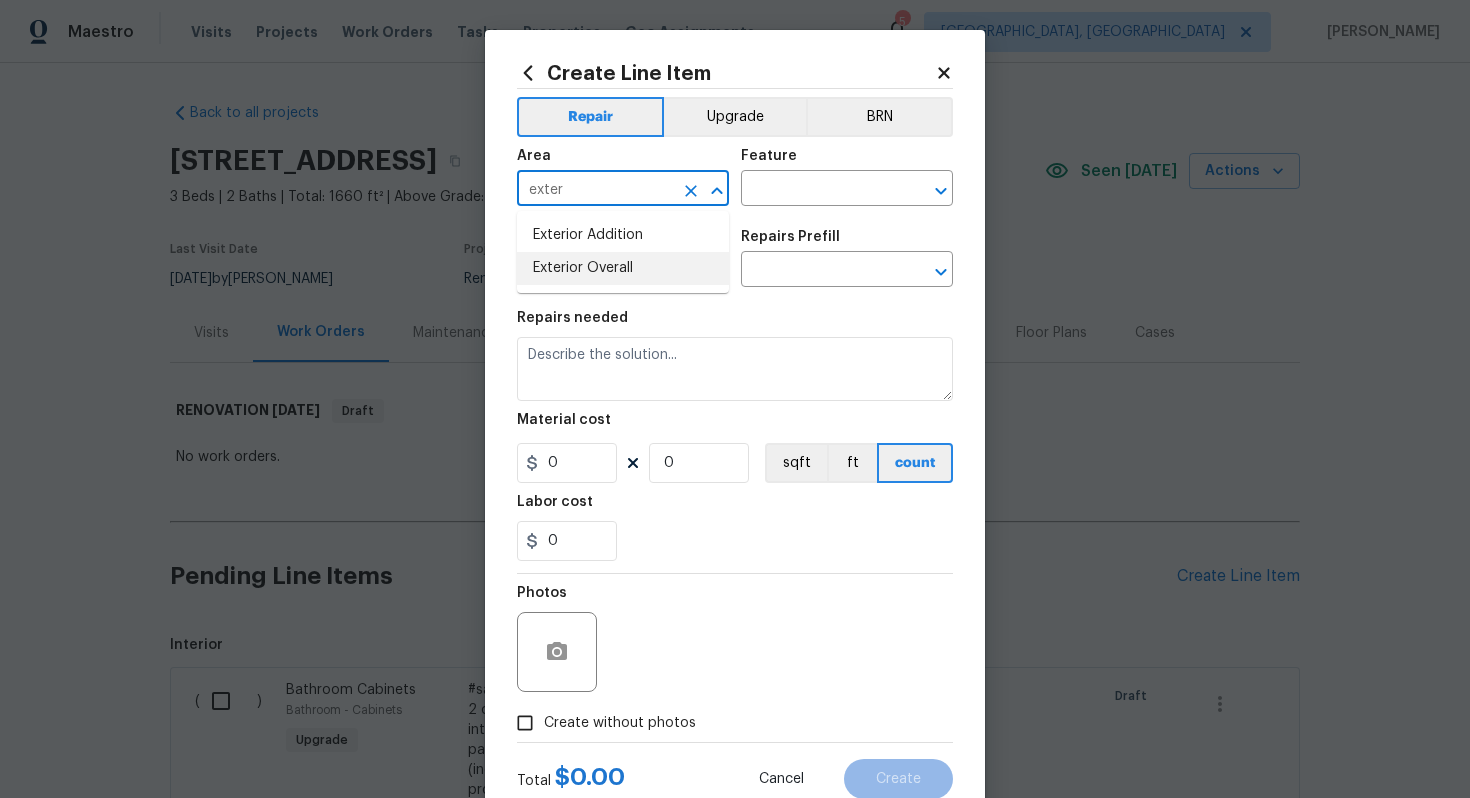 click on "Exterior Overall" at bounding box center (623, 268) 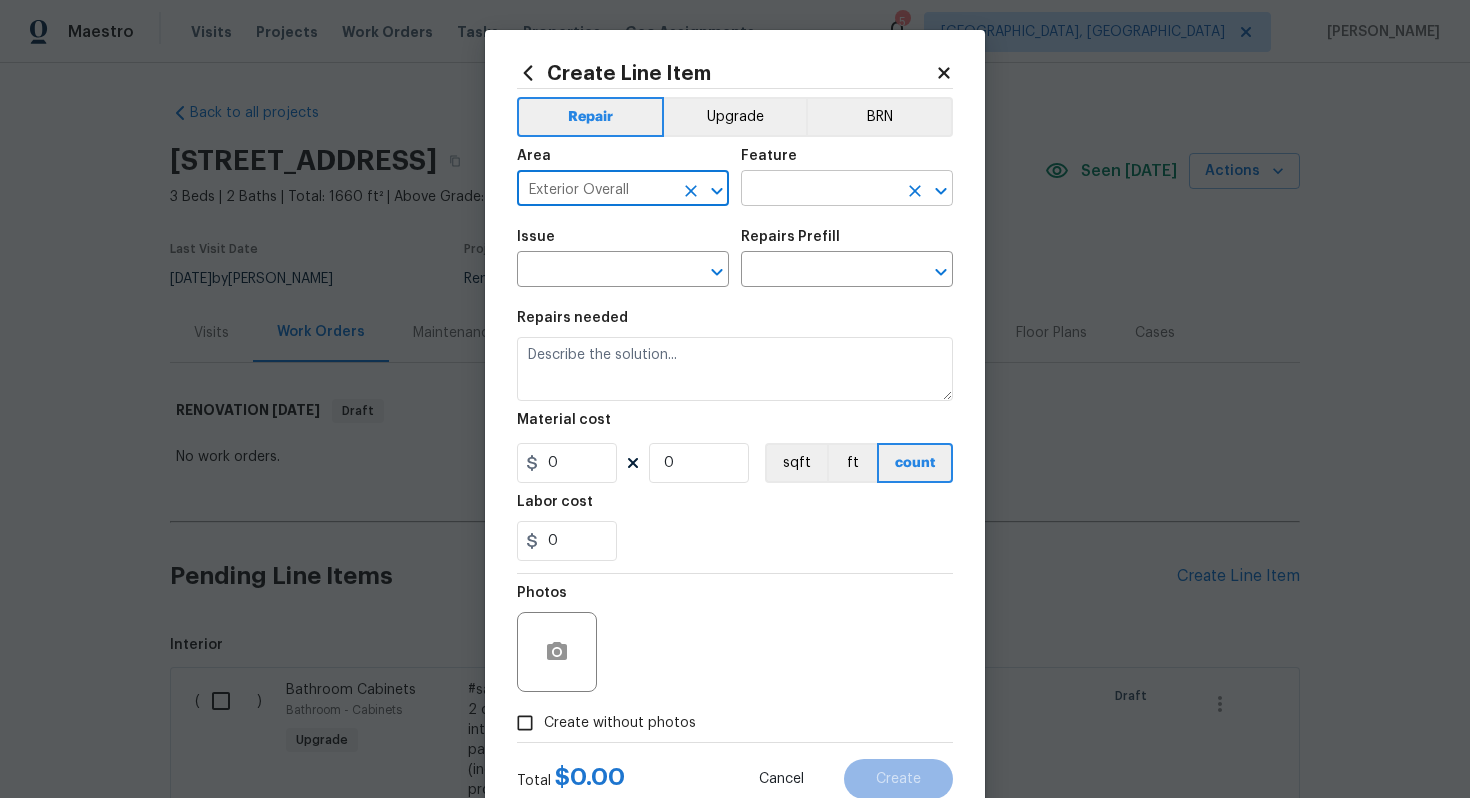 type on "Exterior Overall" 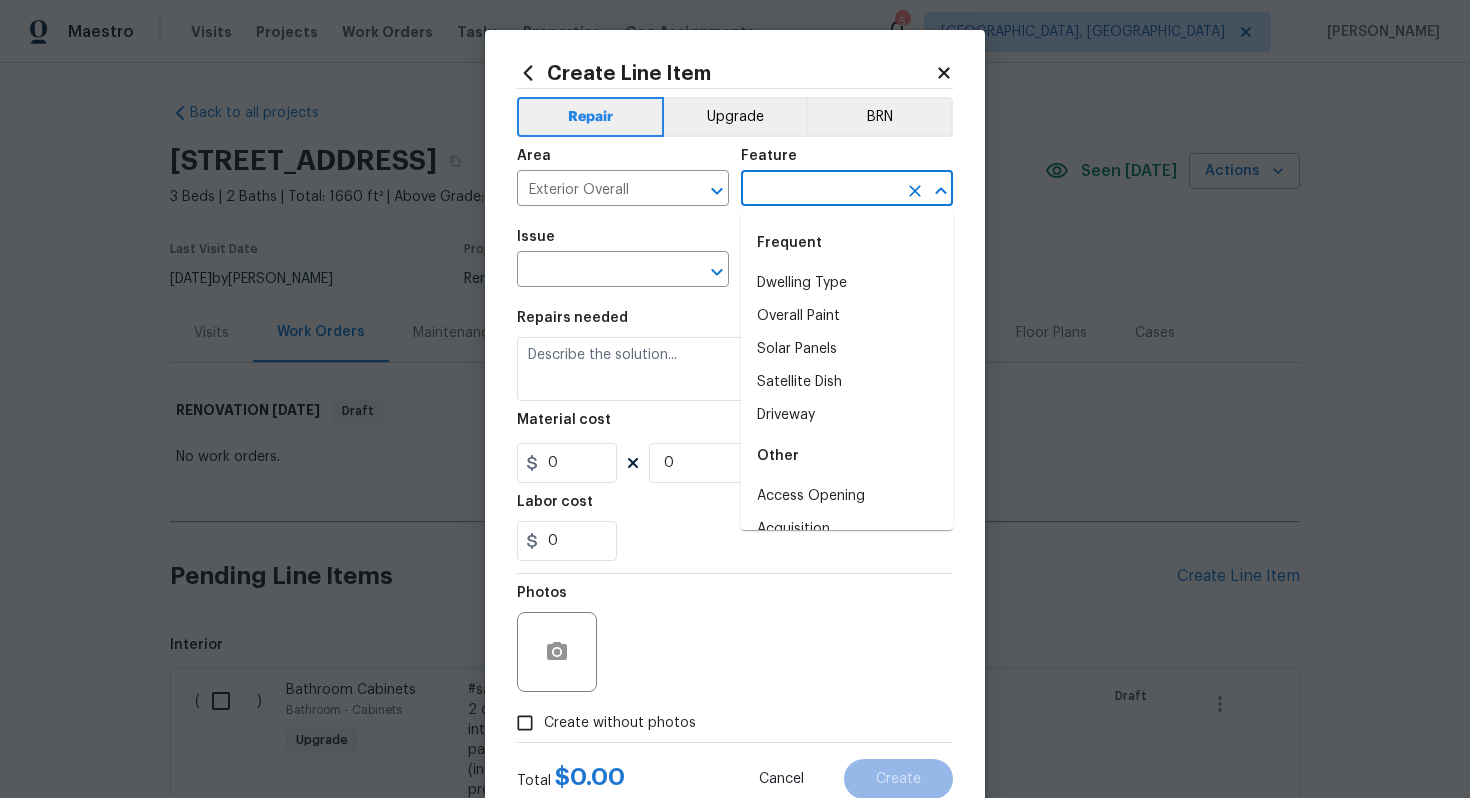 click at bounding box center [819, 190] 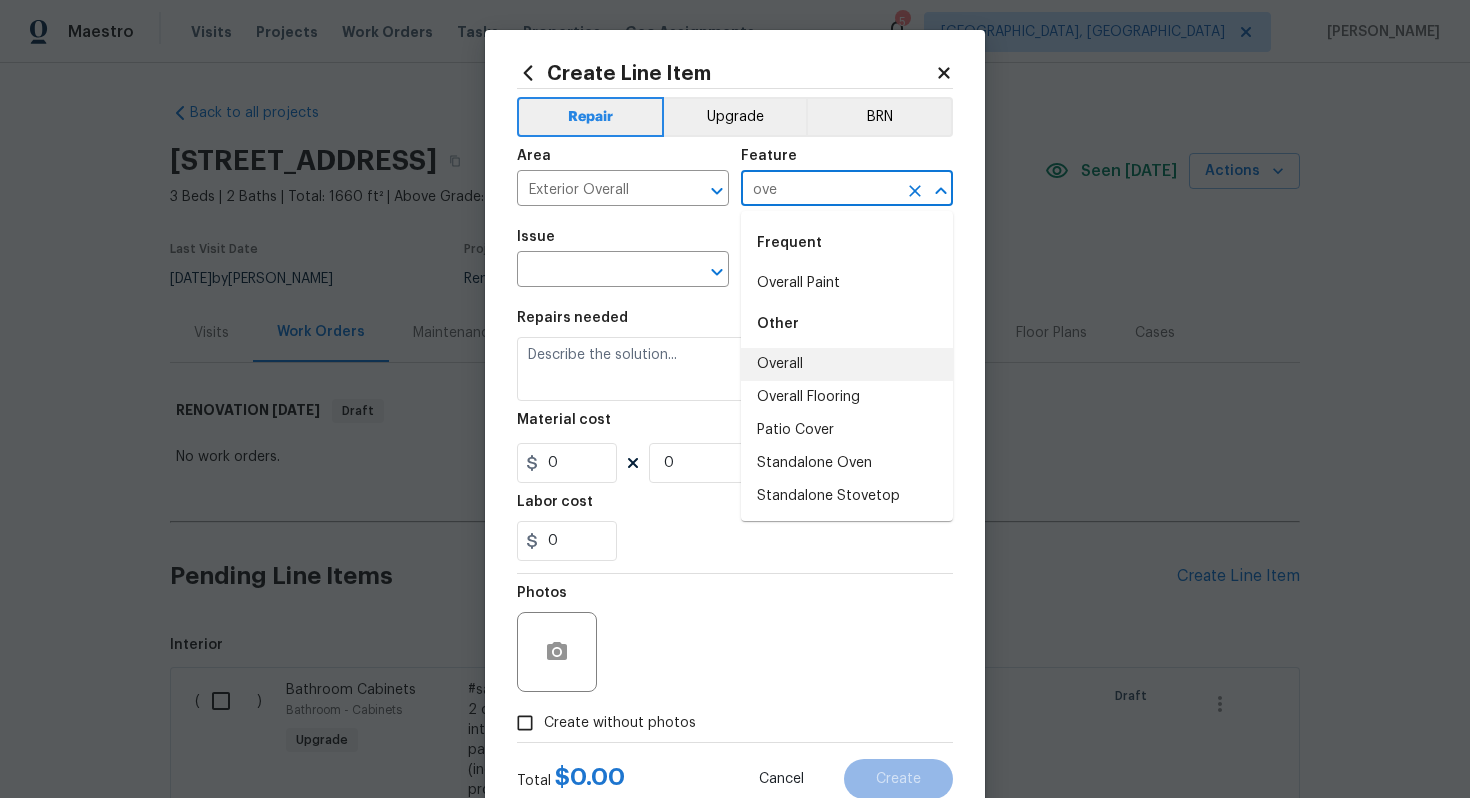 click on "Overall" at bounding box center [847, 364] 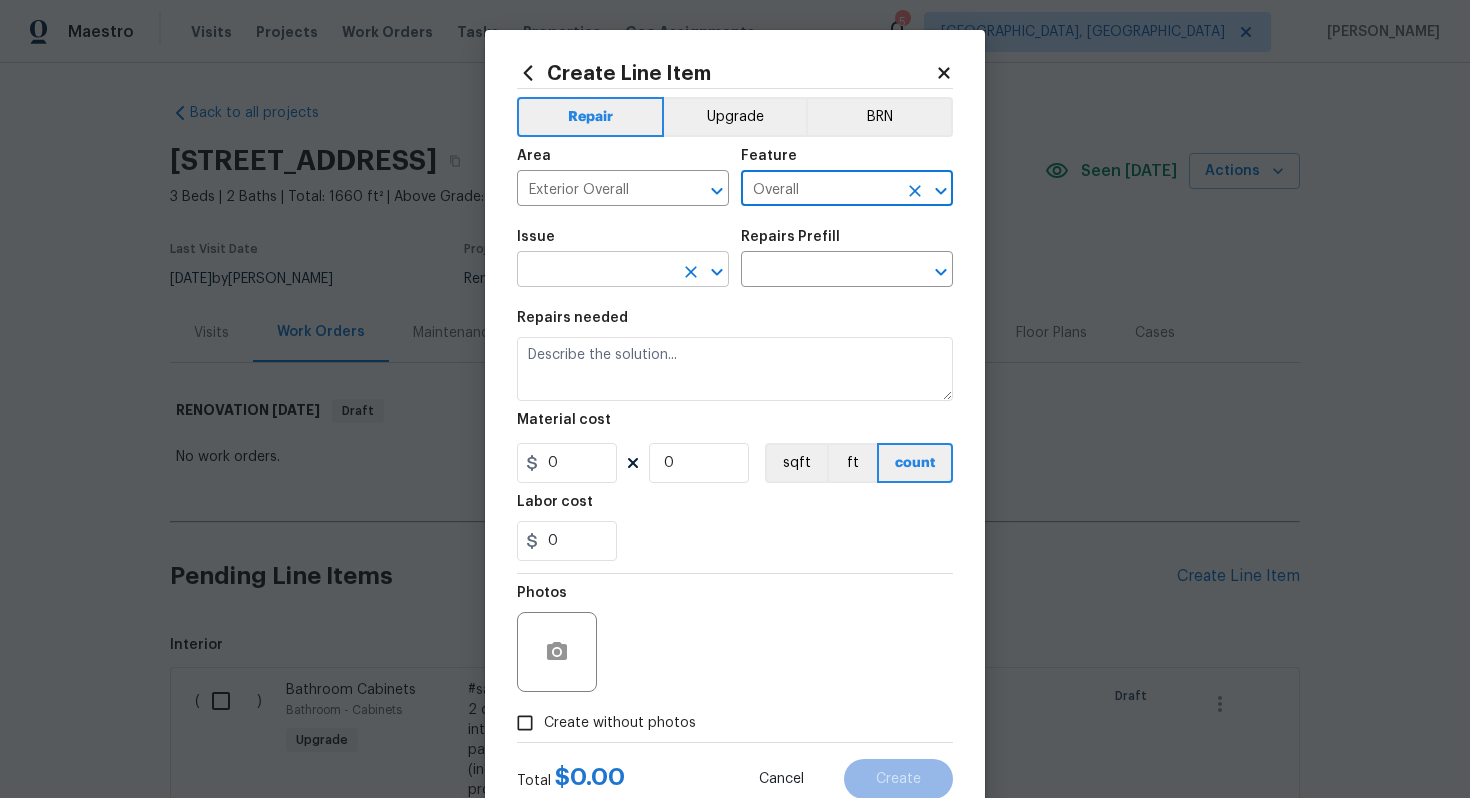 type on "Overall" 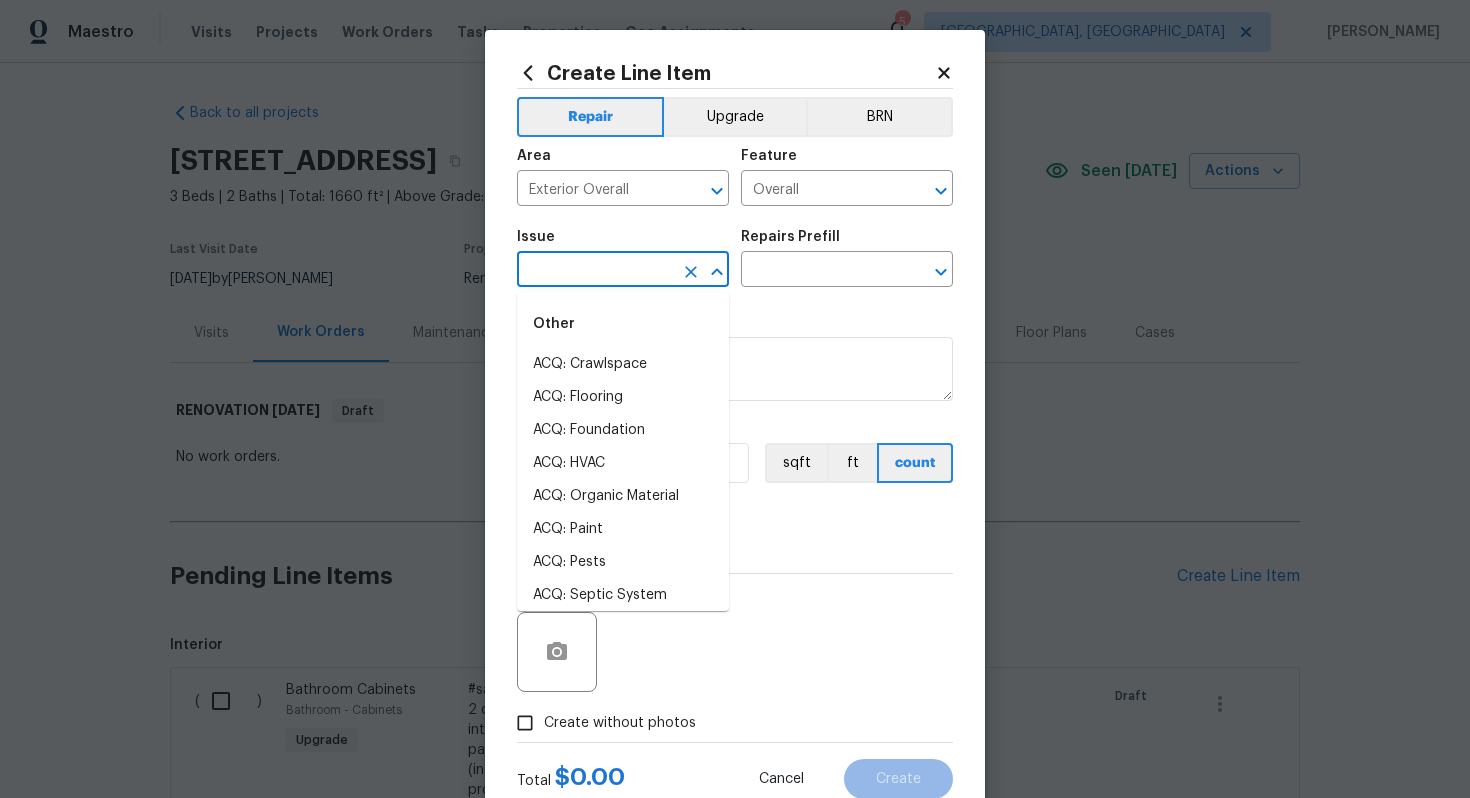click at bounding box center (595, 271) 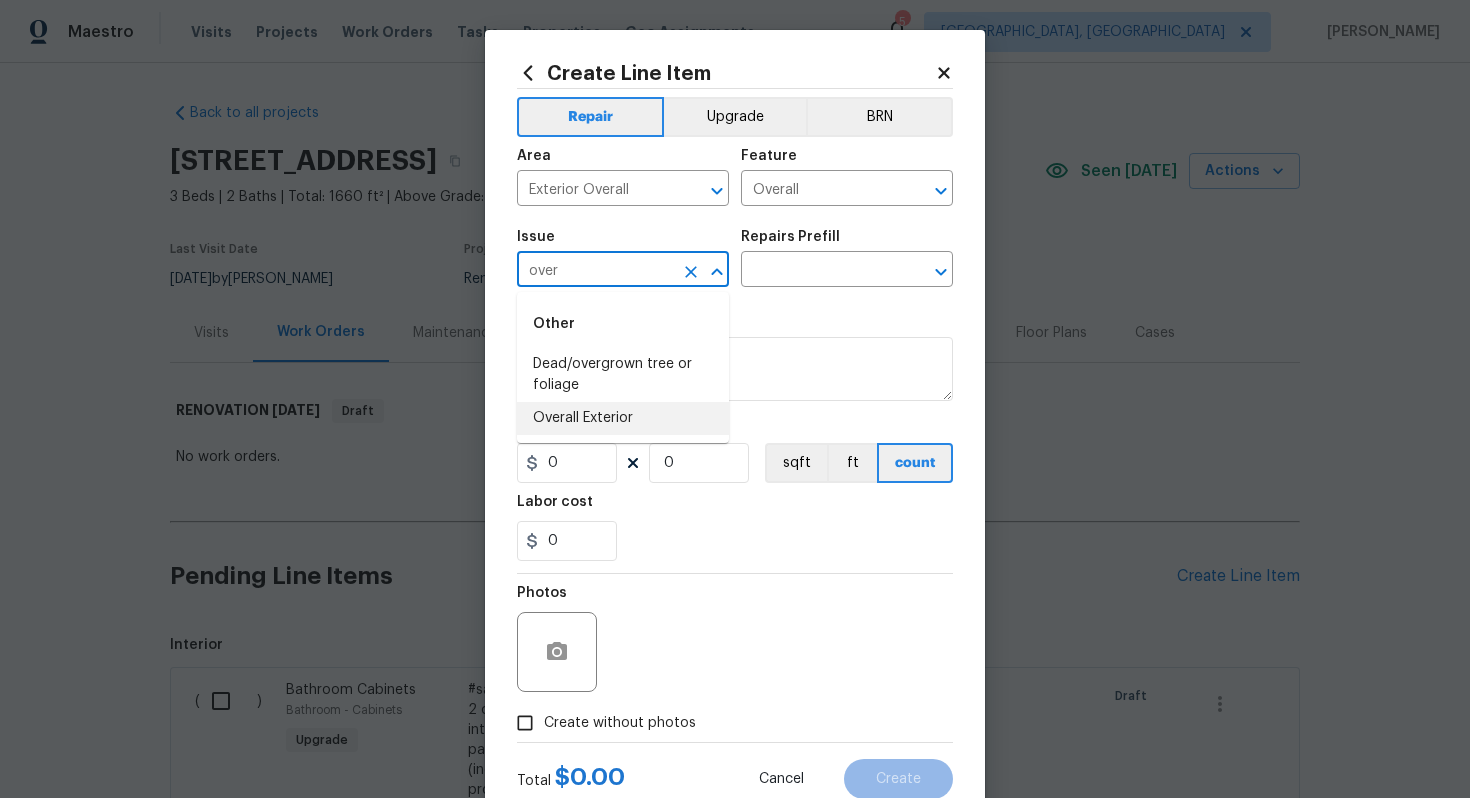 click on "Overall Exterior" at bounding box center [623, 418] 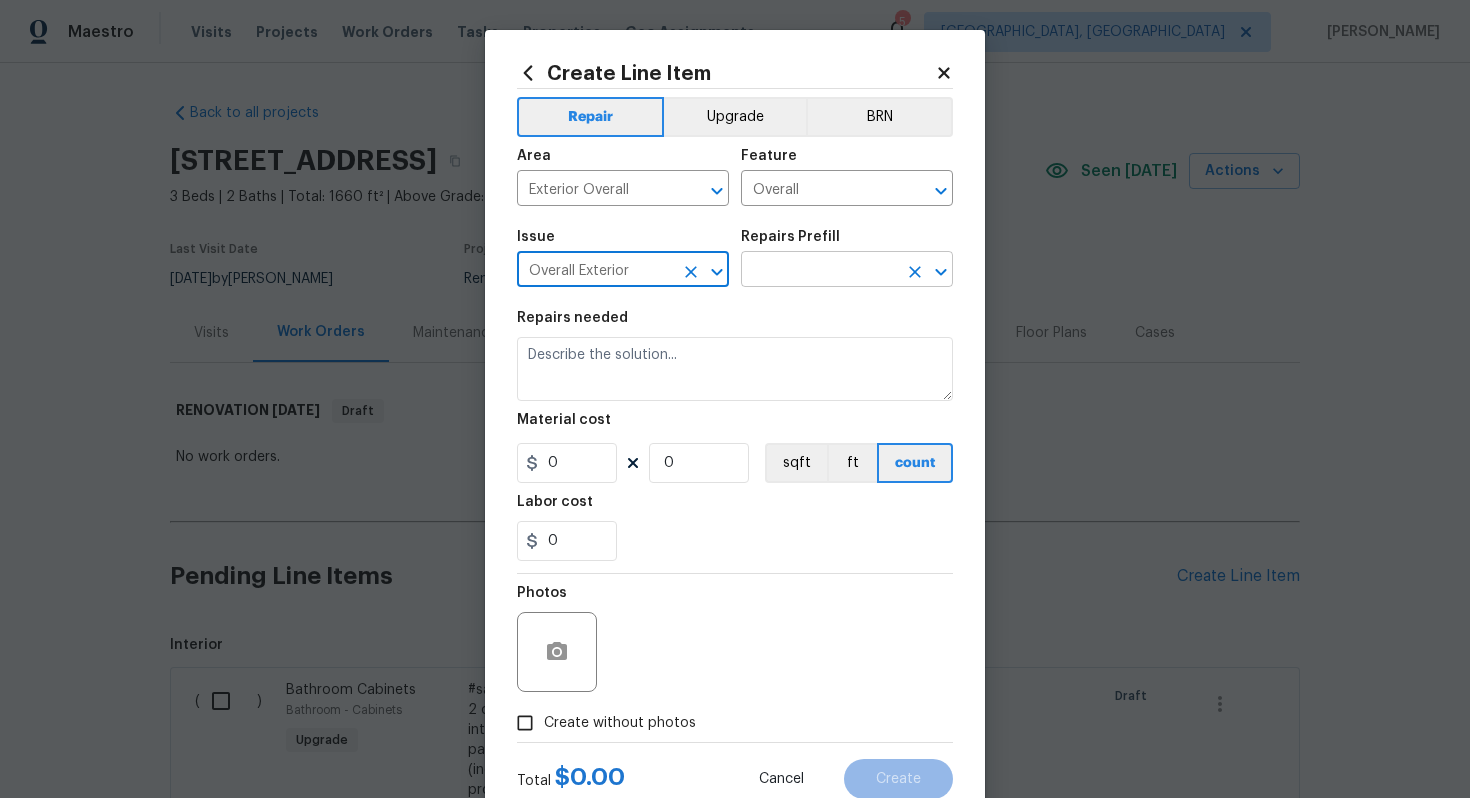 type on "Overall Exterior" 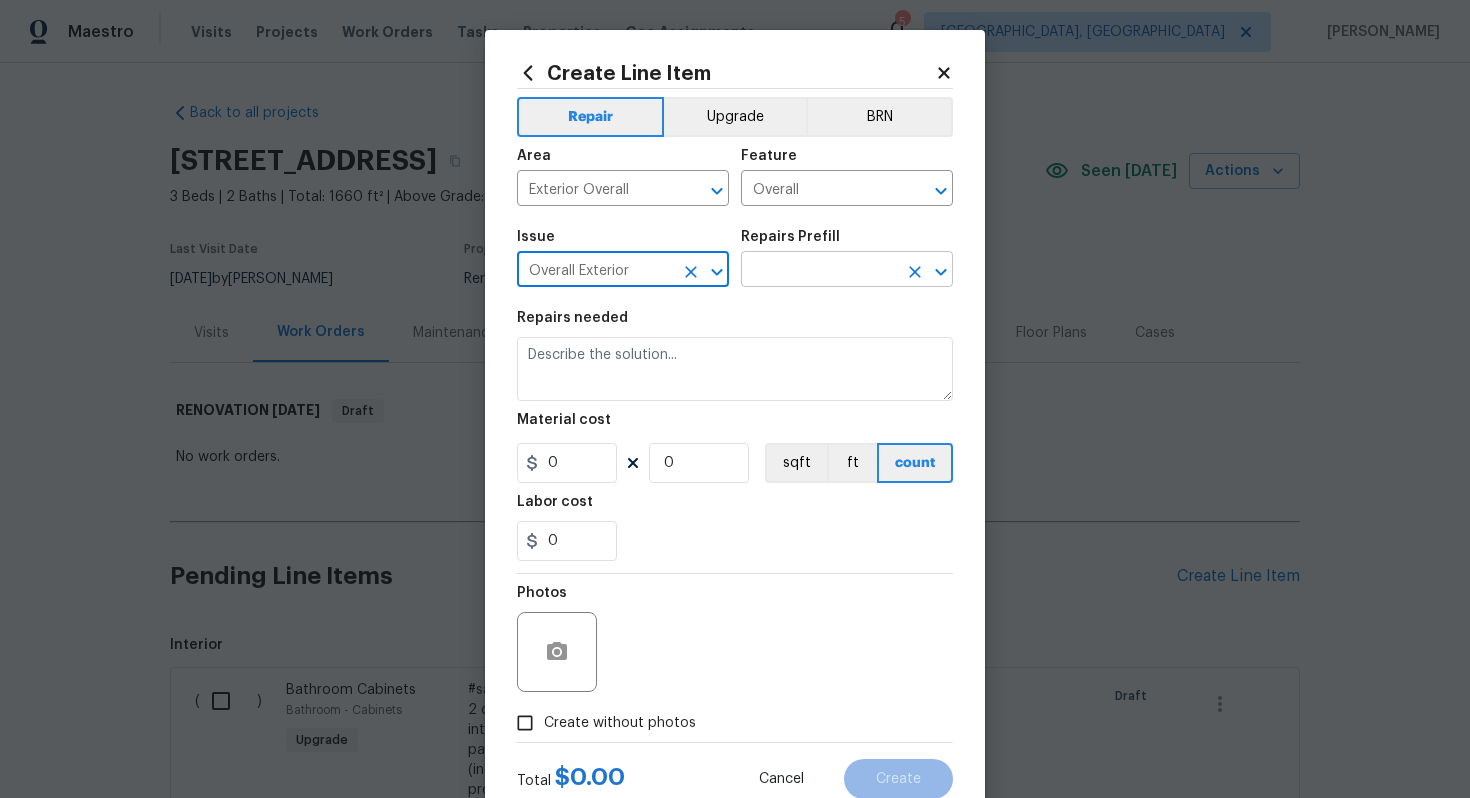 click at bounding box center (819, 271) 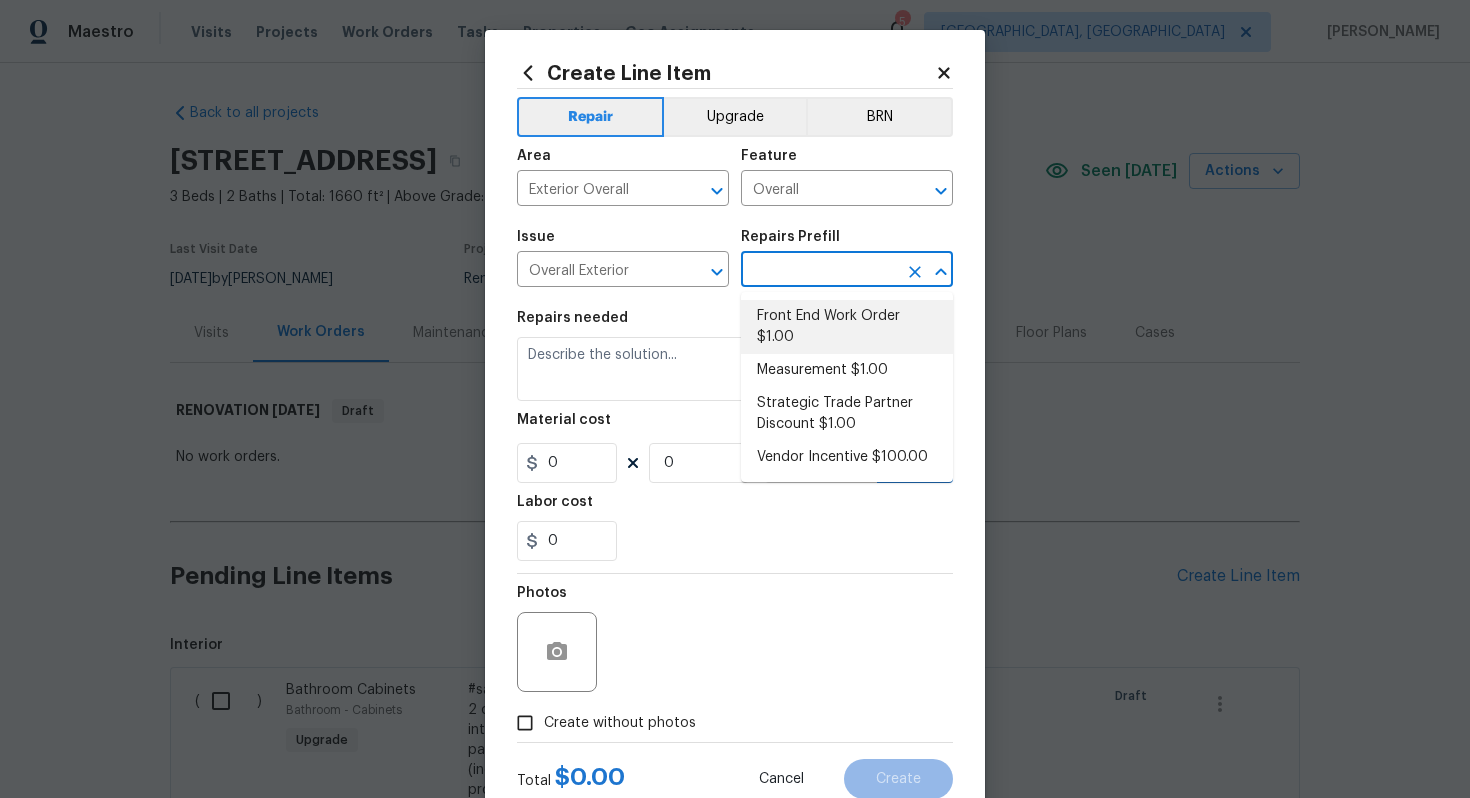 click on "Front End Work Order $1.00" at bounding box center (847, 327) 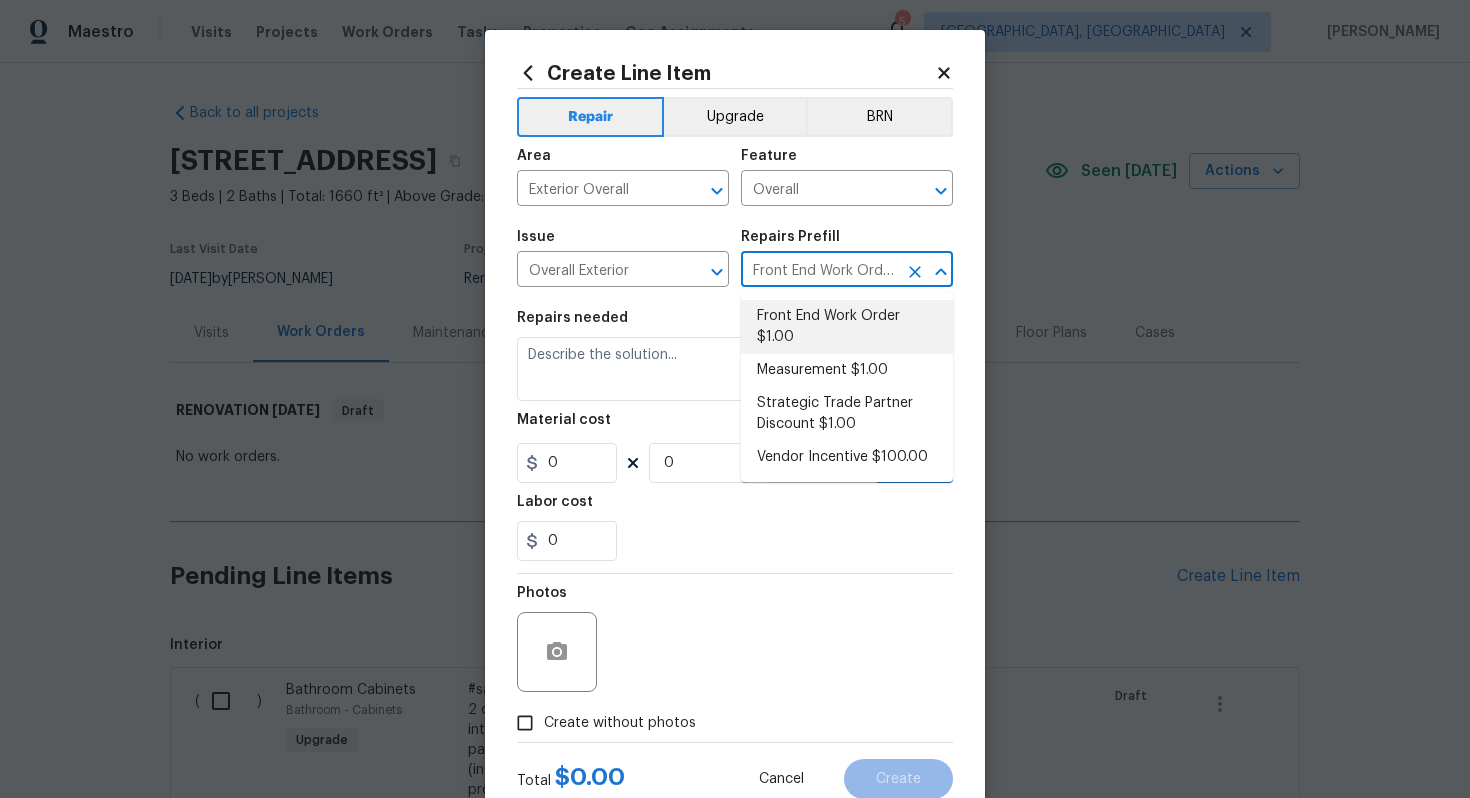 type on "Placeholder line item for the creation of front end work orders." 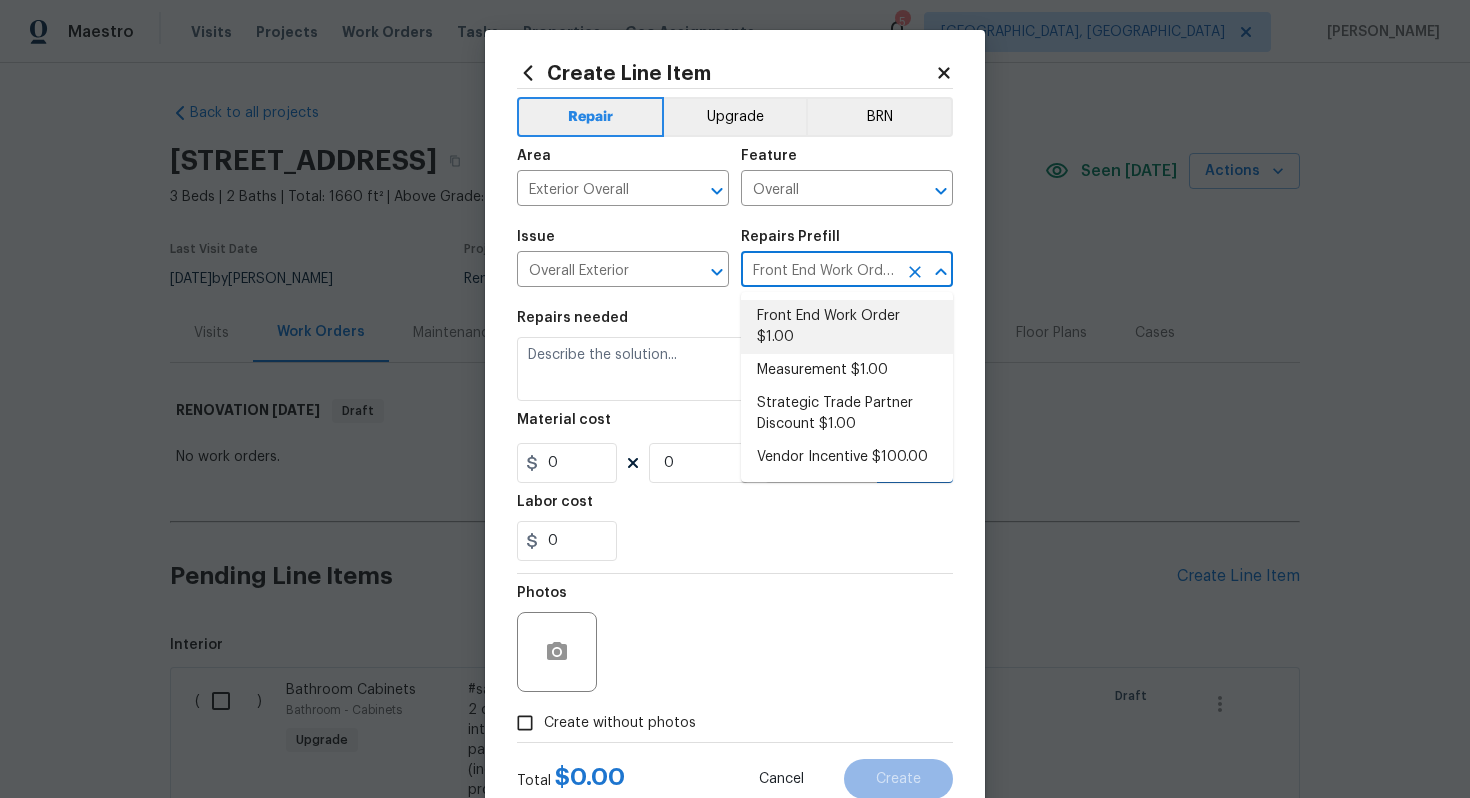type on "1" 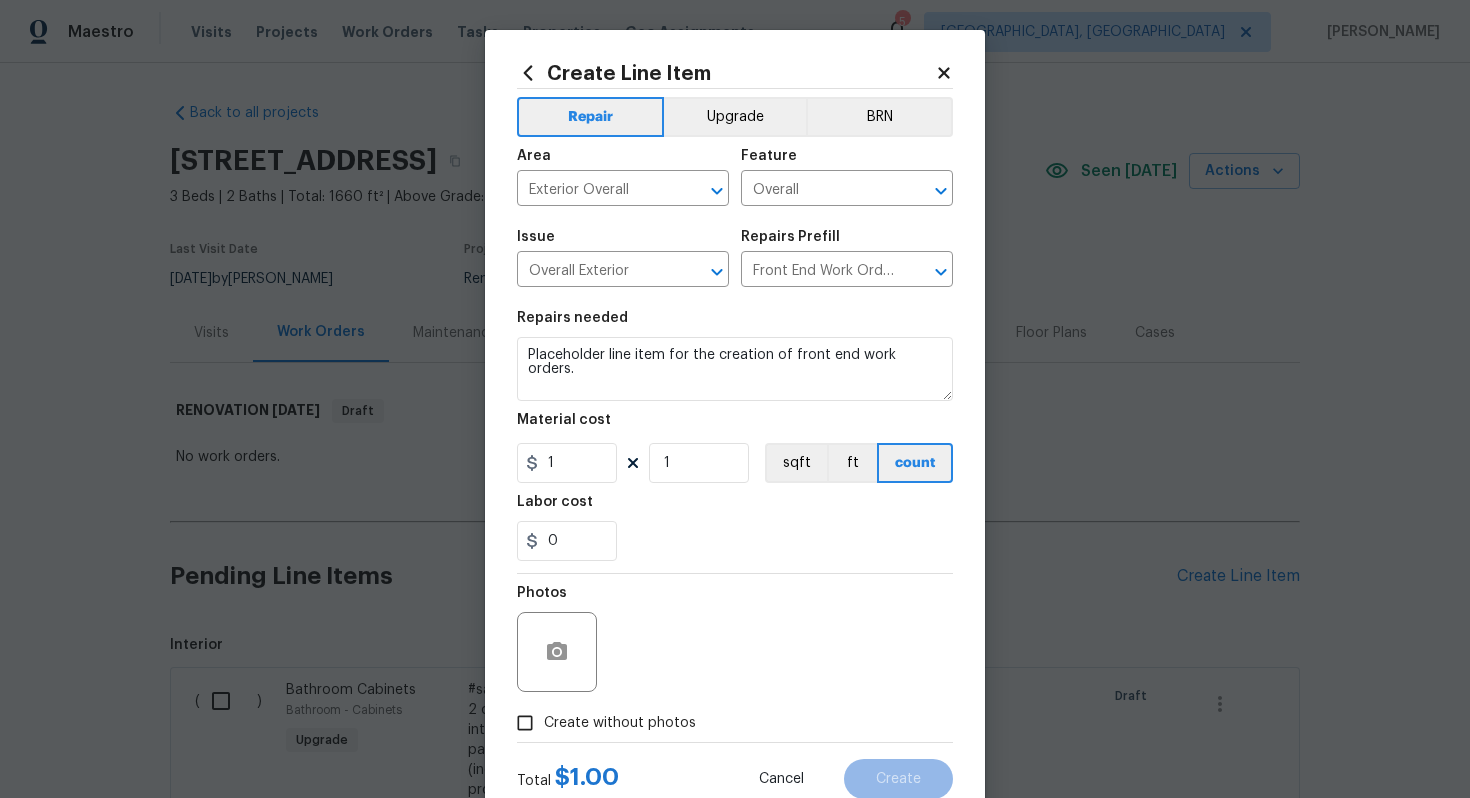 click on "Create without photos" at bounding box center (620, 723) 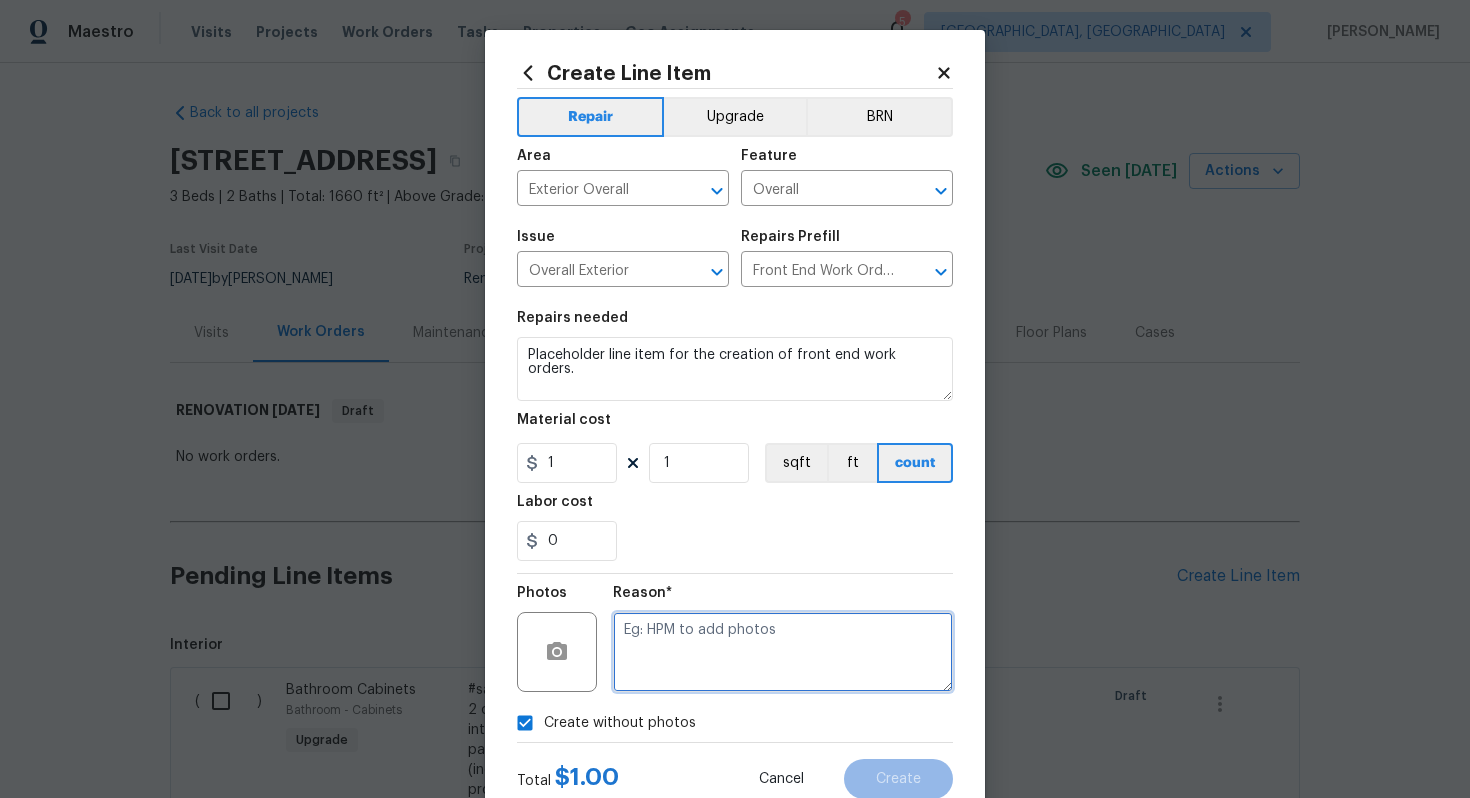 click at bounding box center [783, 652] 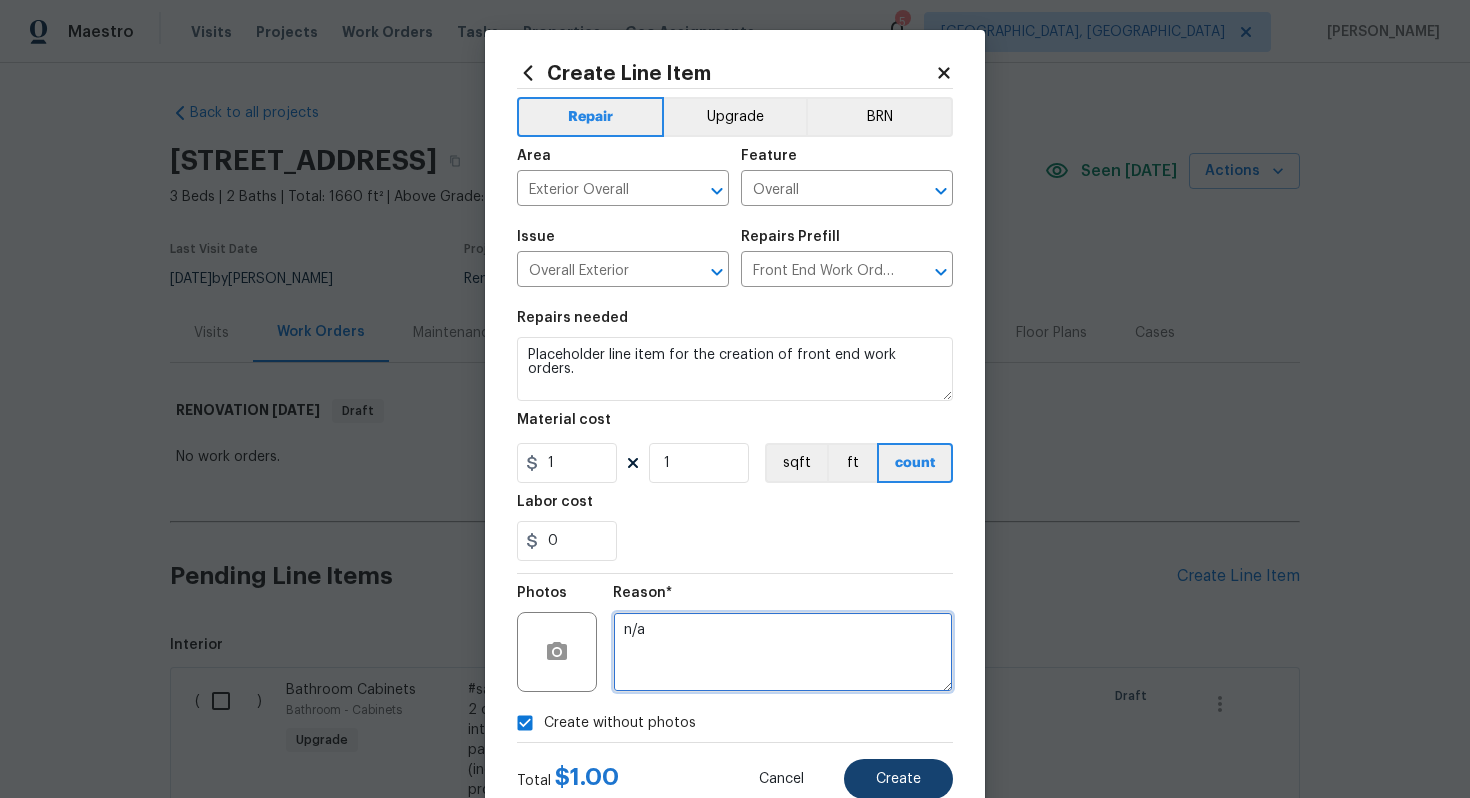 type on "n/a" 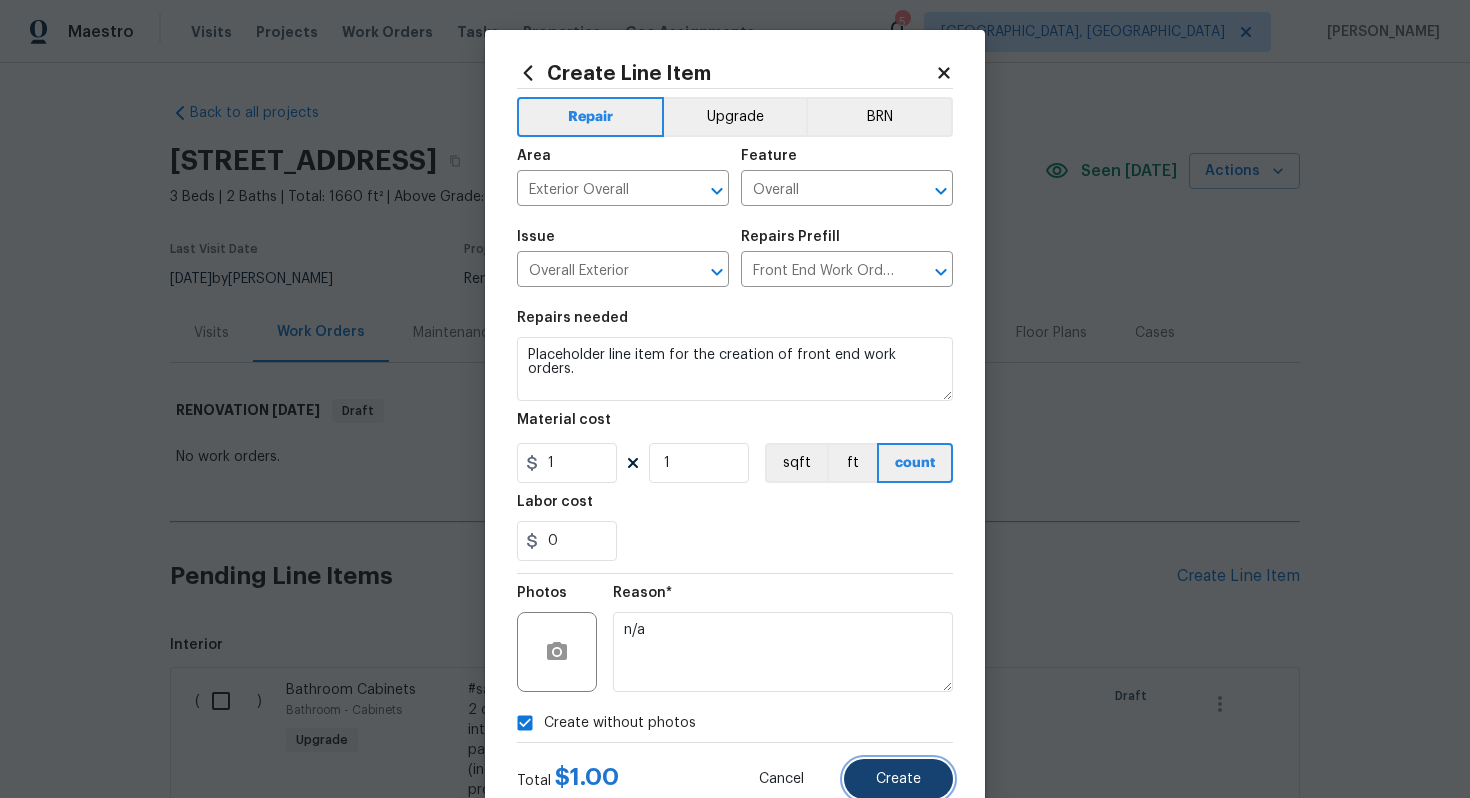 click on "Create" at bounding box center (898, 779) 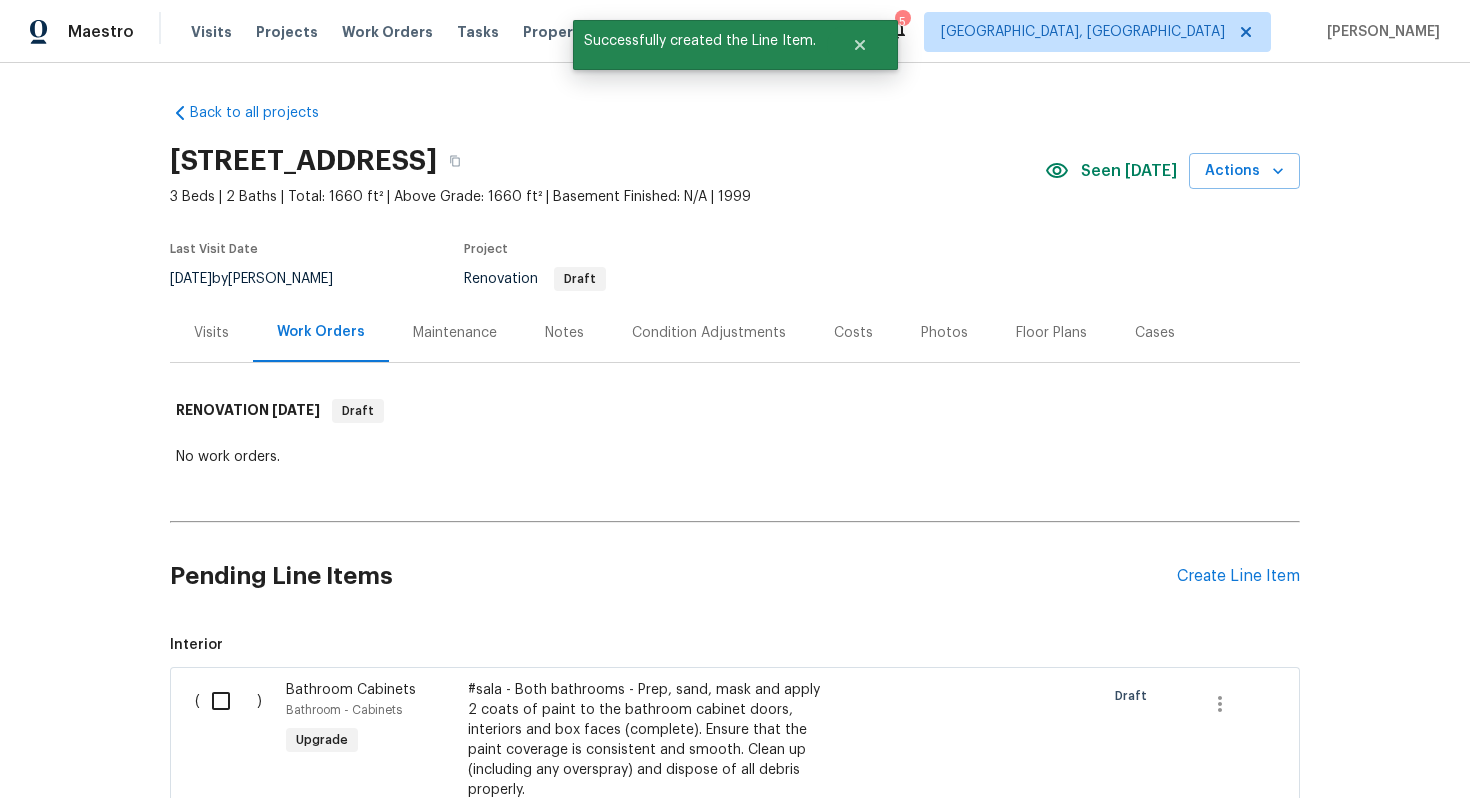 scroll, scrollTop: 1348, scrollLeft: 0, axis: vertical 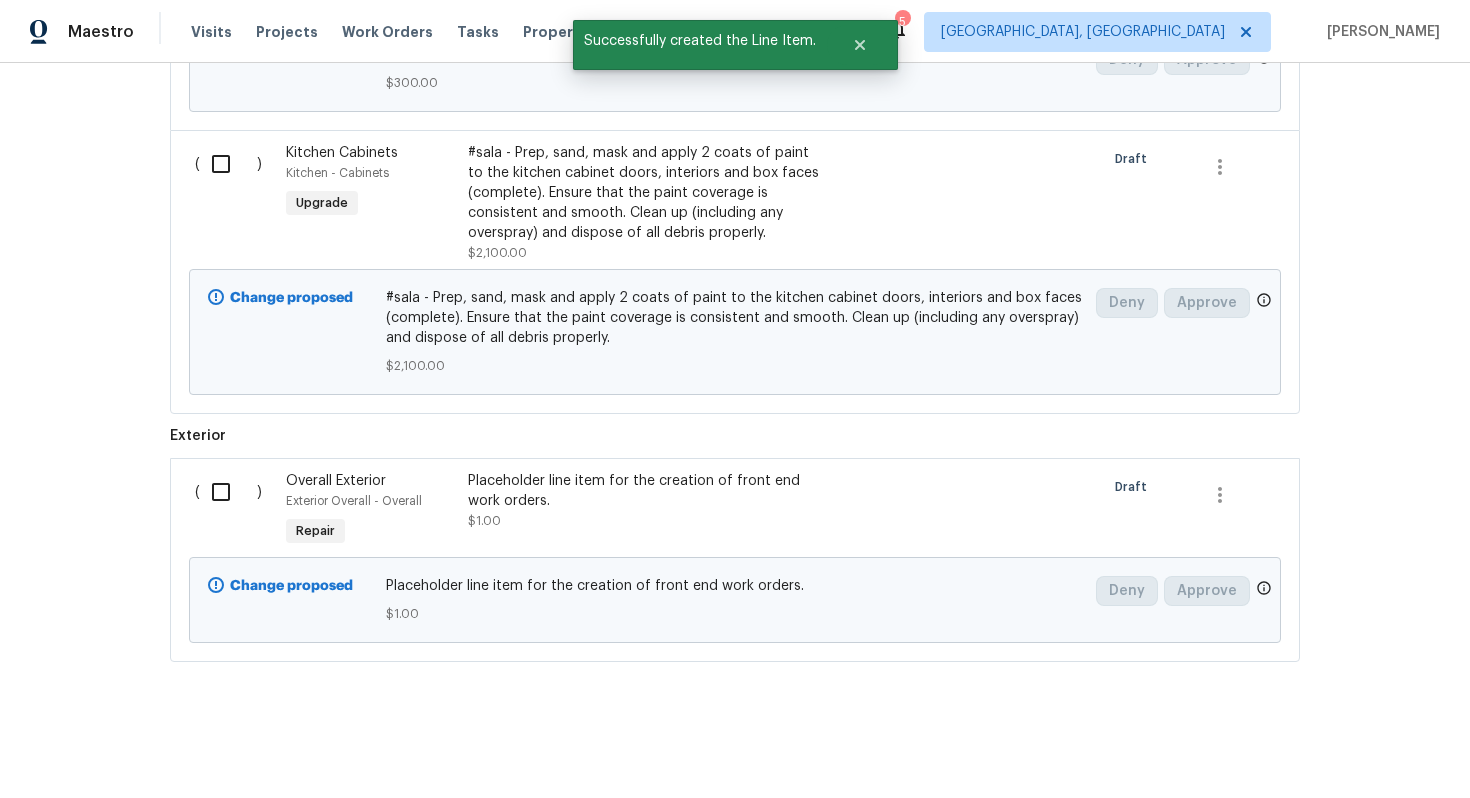 click at bounding box center (228, 492) 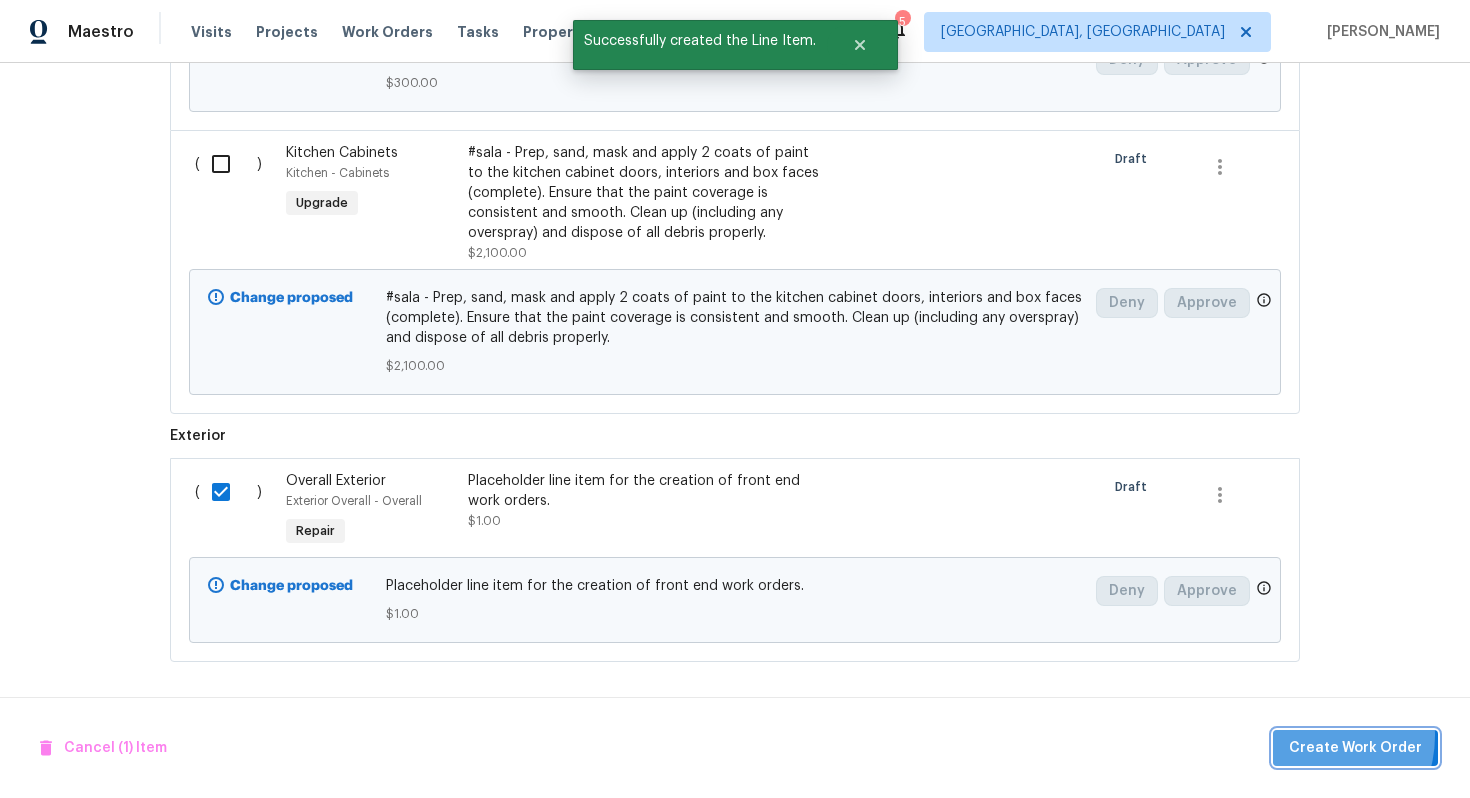 click on "Create Work Order" at bounding box center (1355, 748) 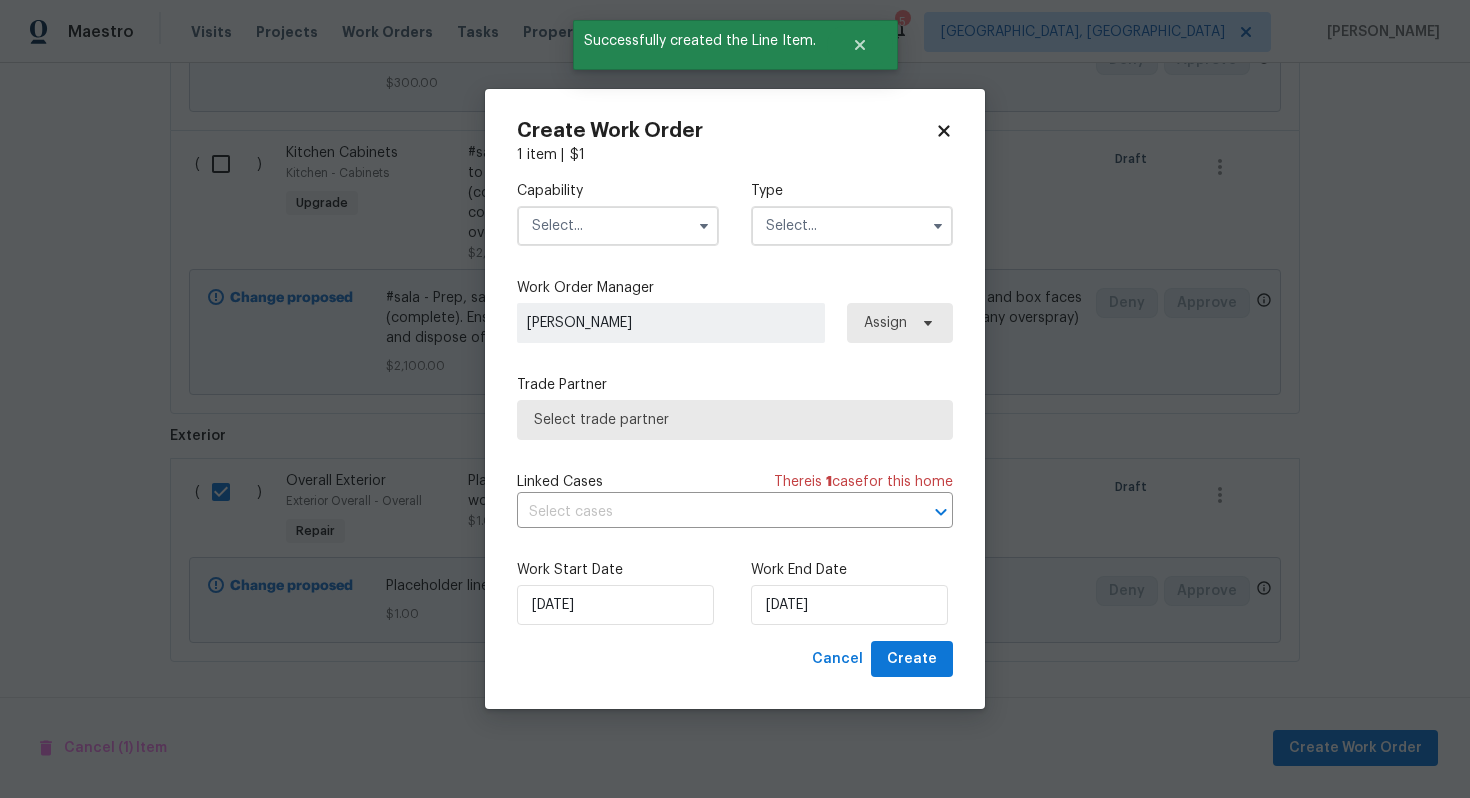 click at bounding box center [618, 226] 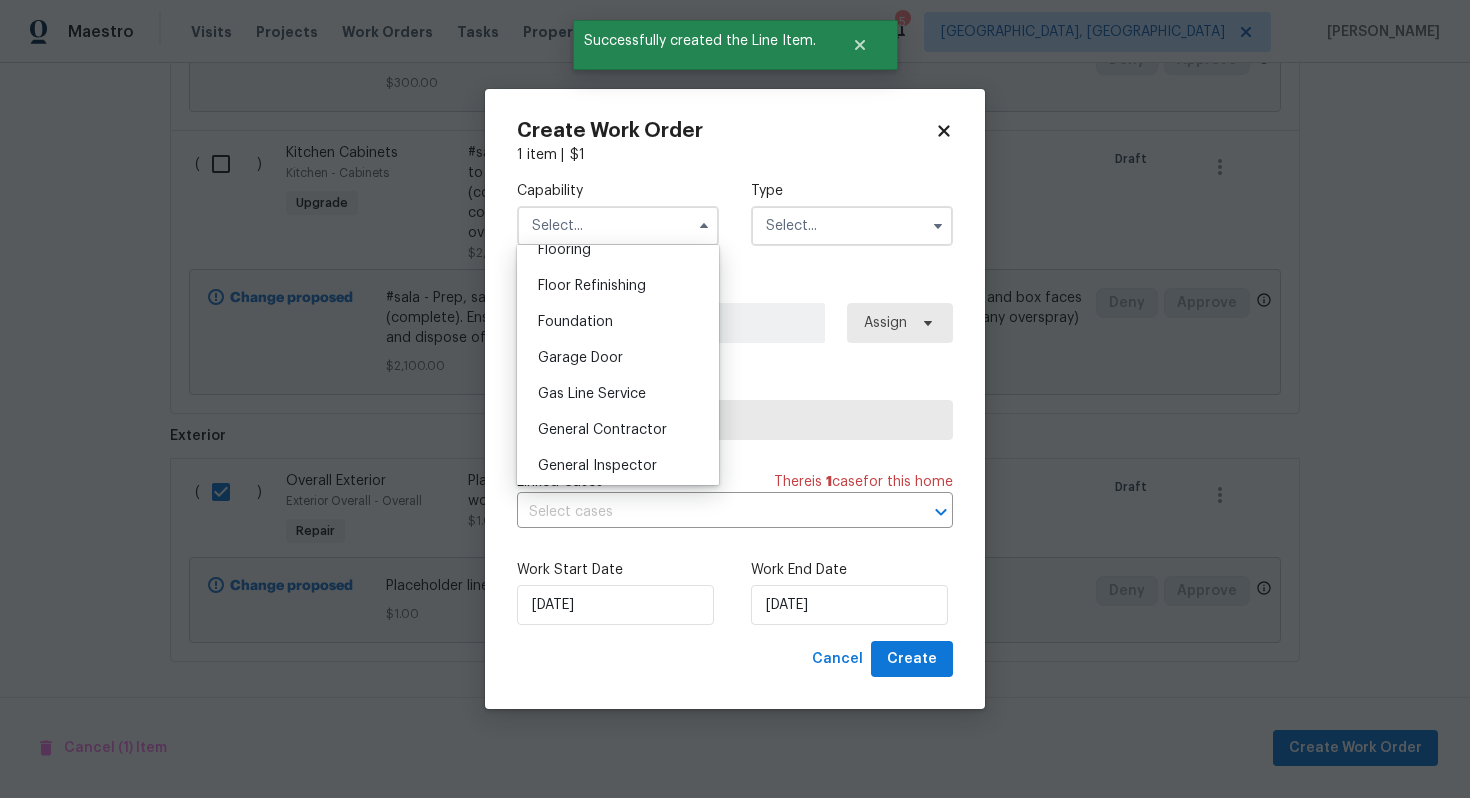 scroll, scrollTop: 816, scrollLeft: 0, axis: vertical 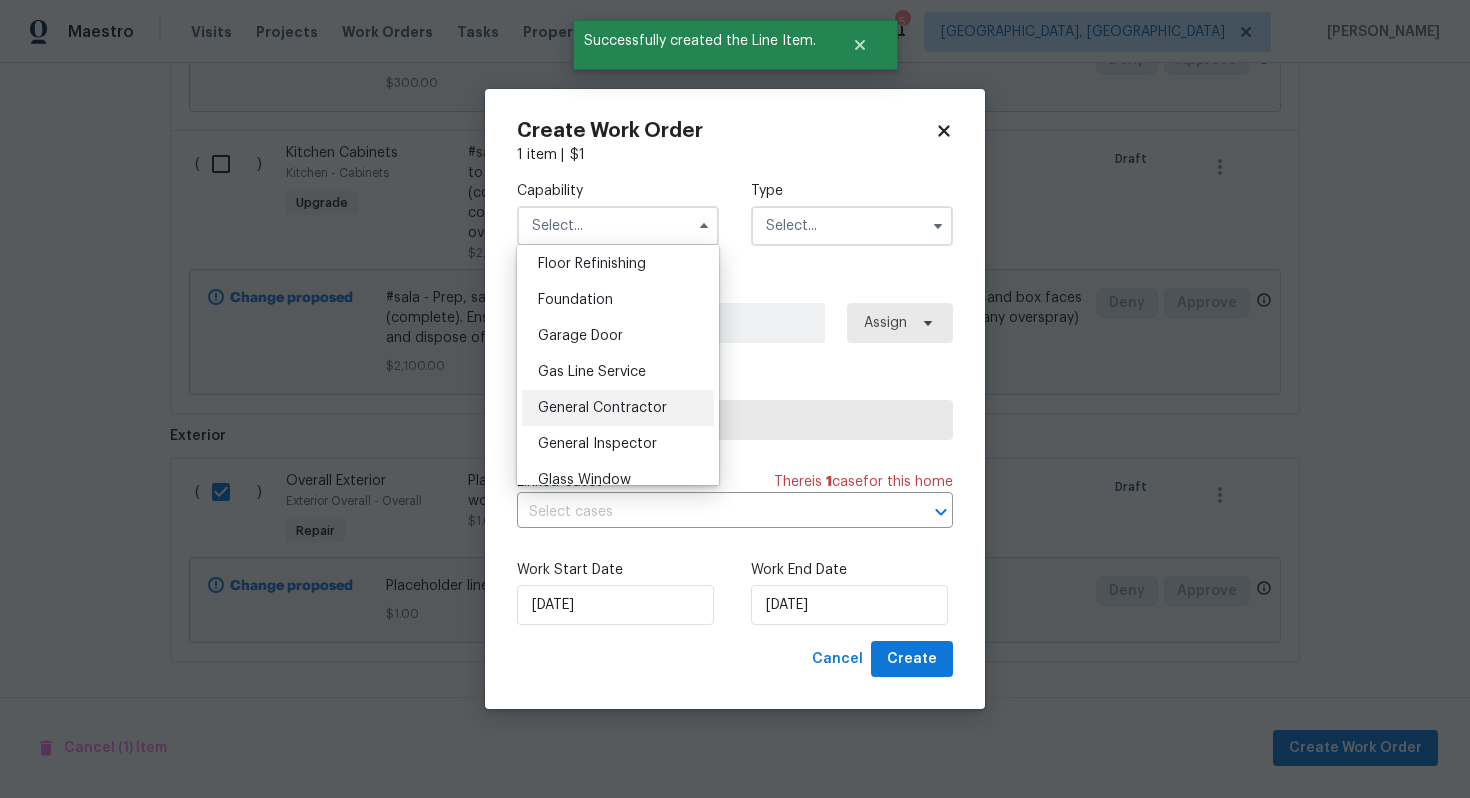 click on "General Contractor" at bounding box center (602, 408) 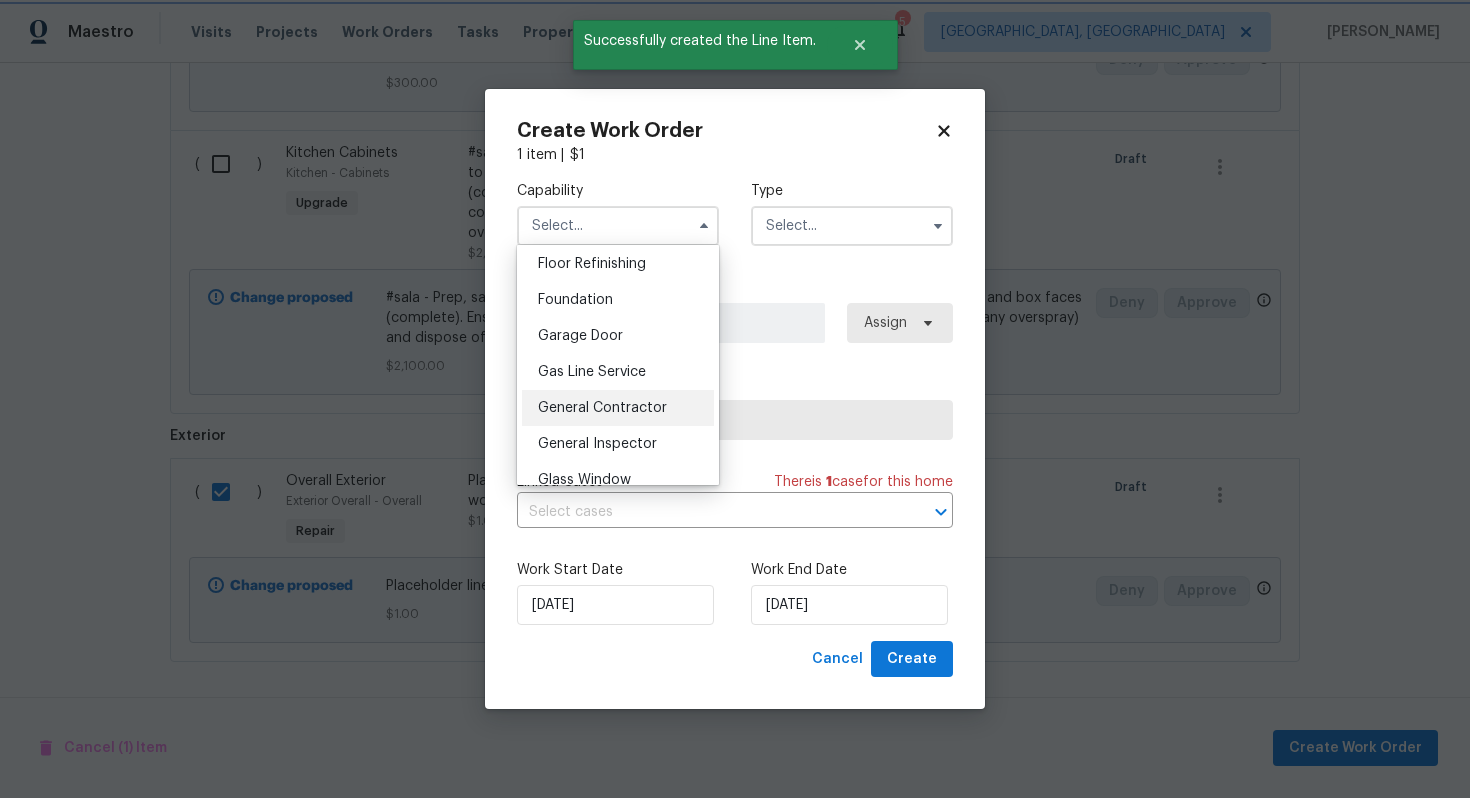 type on "General Contractor" 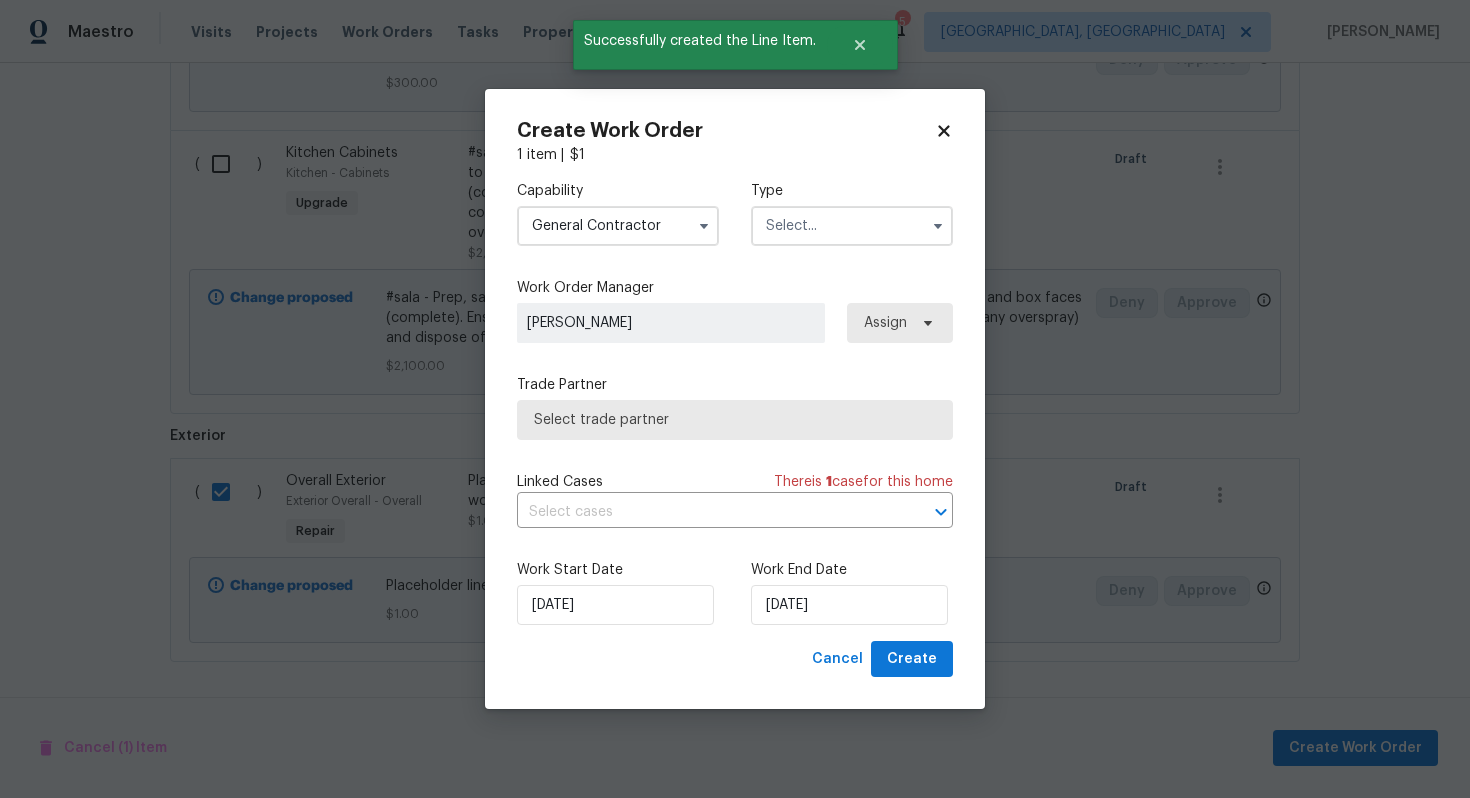 click at bounding box center (852, 226) 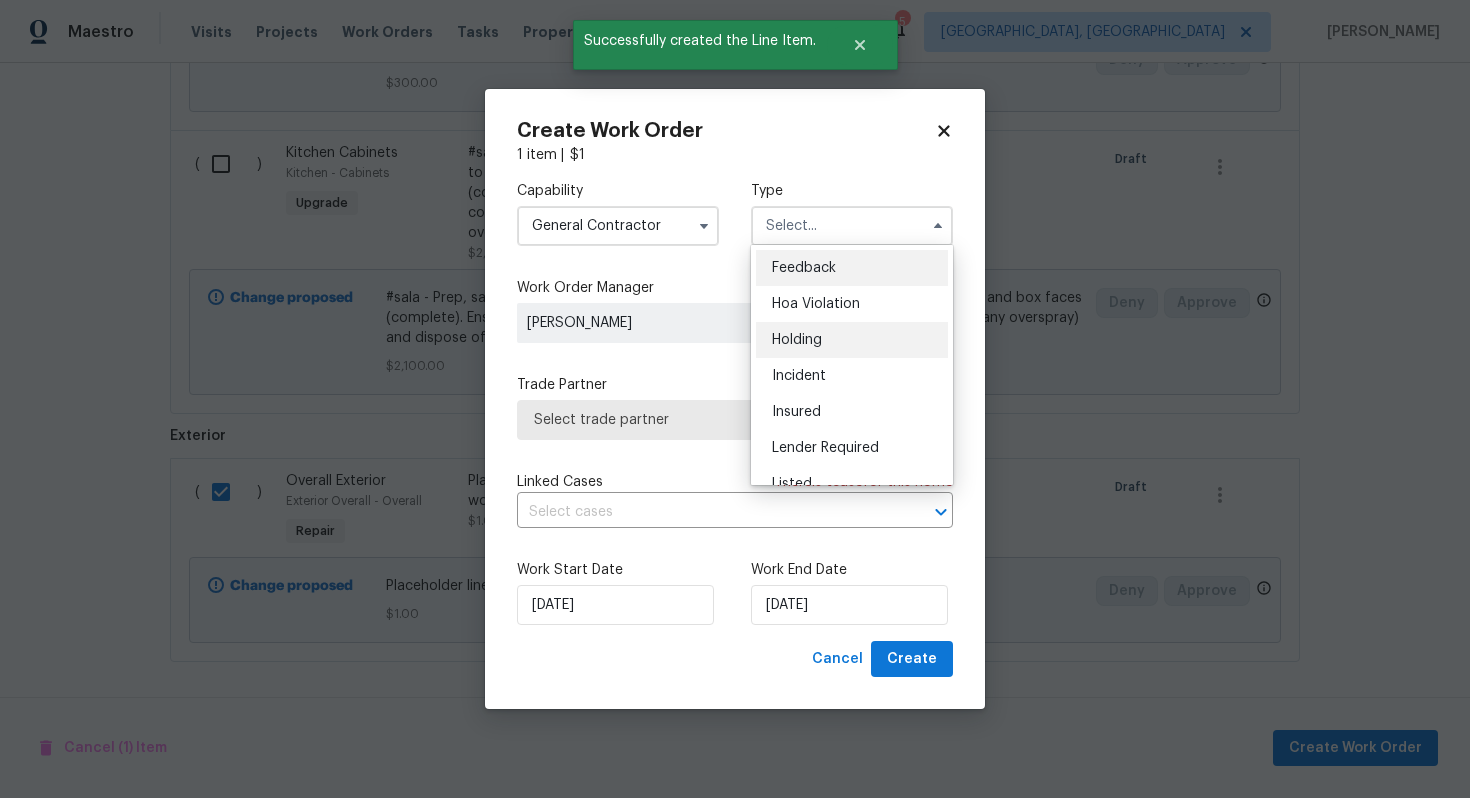 scroll, scrollTop: 454, scrollLeft: 0, axis: vertical 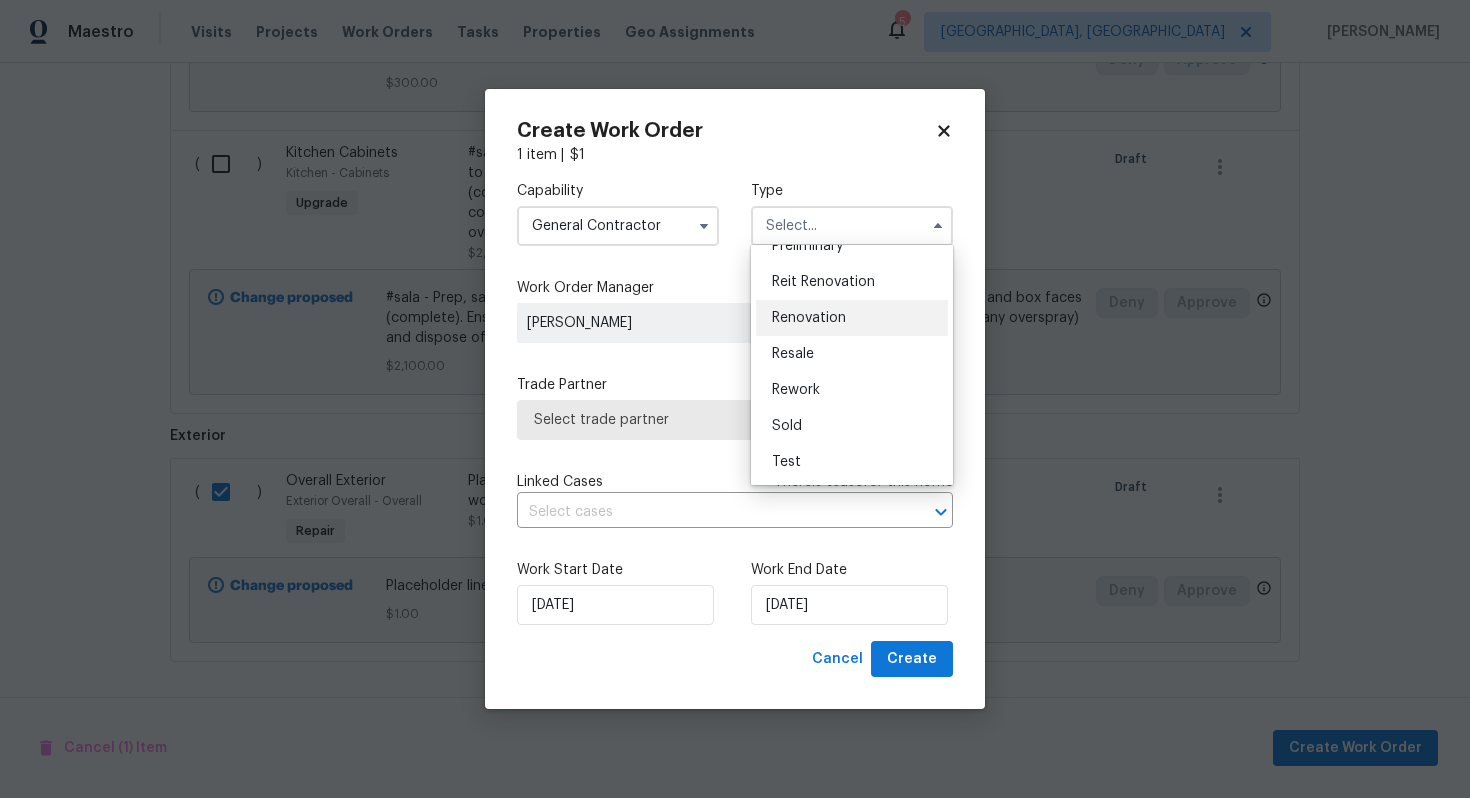 click on "Renovation" at bounding box center [809, 318] 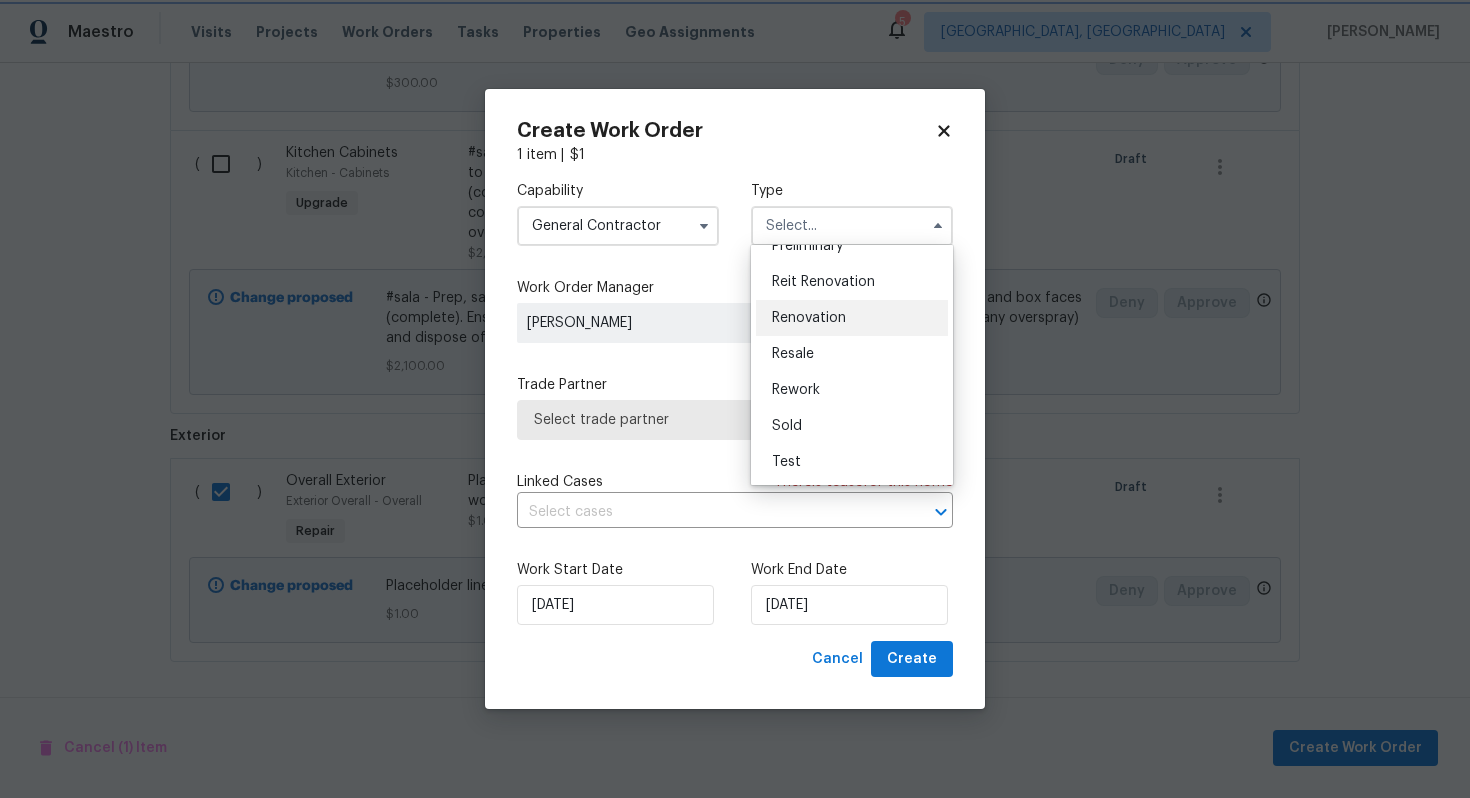 type on "Renovation" 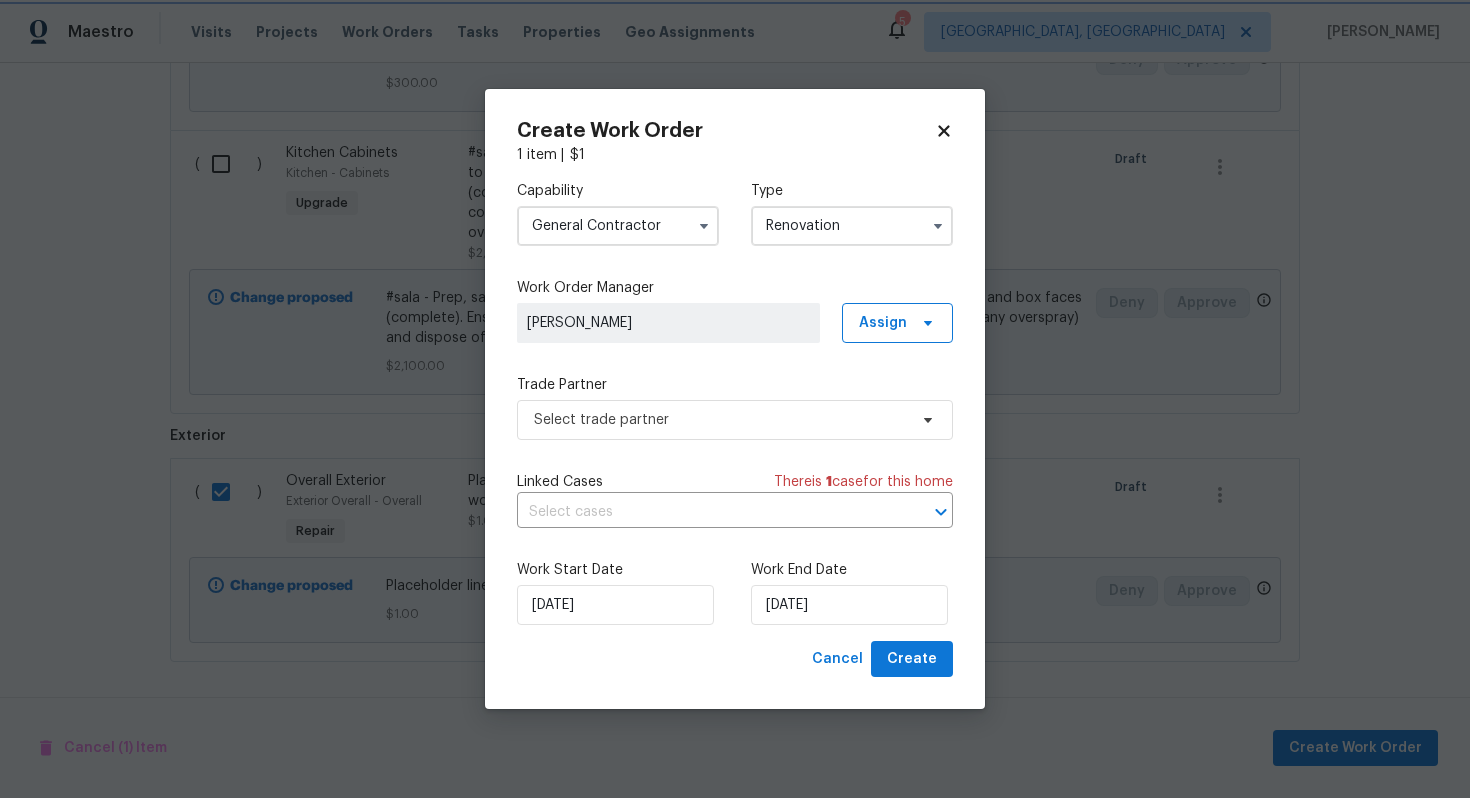 scroll, scrollTop: 0, scrollLeft: 0, axis: both 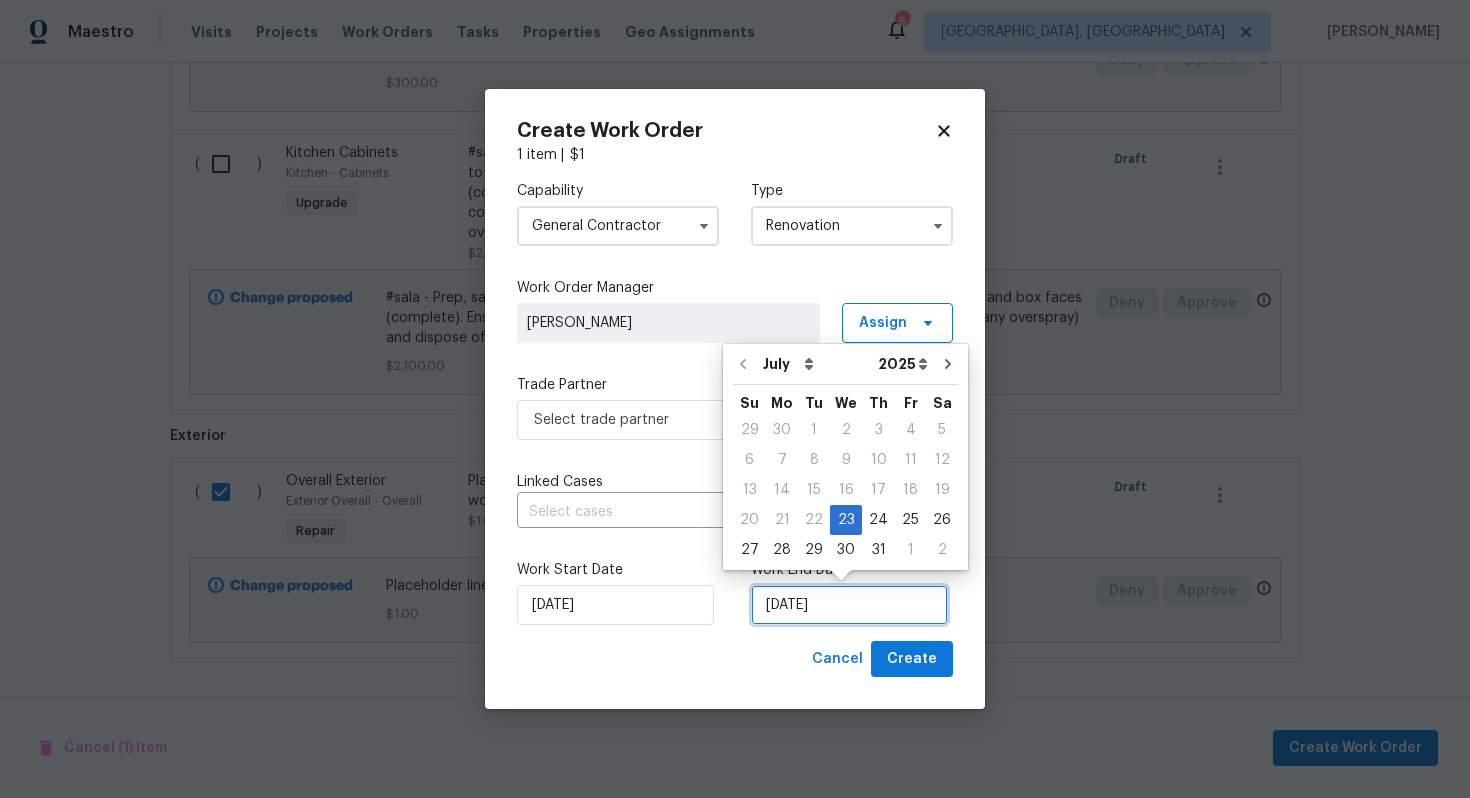 click on "[DATE]" at bounding box center (849, 605) 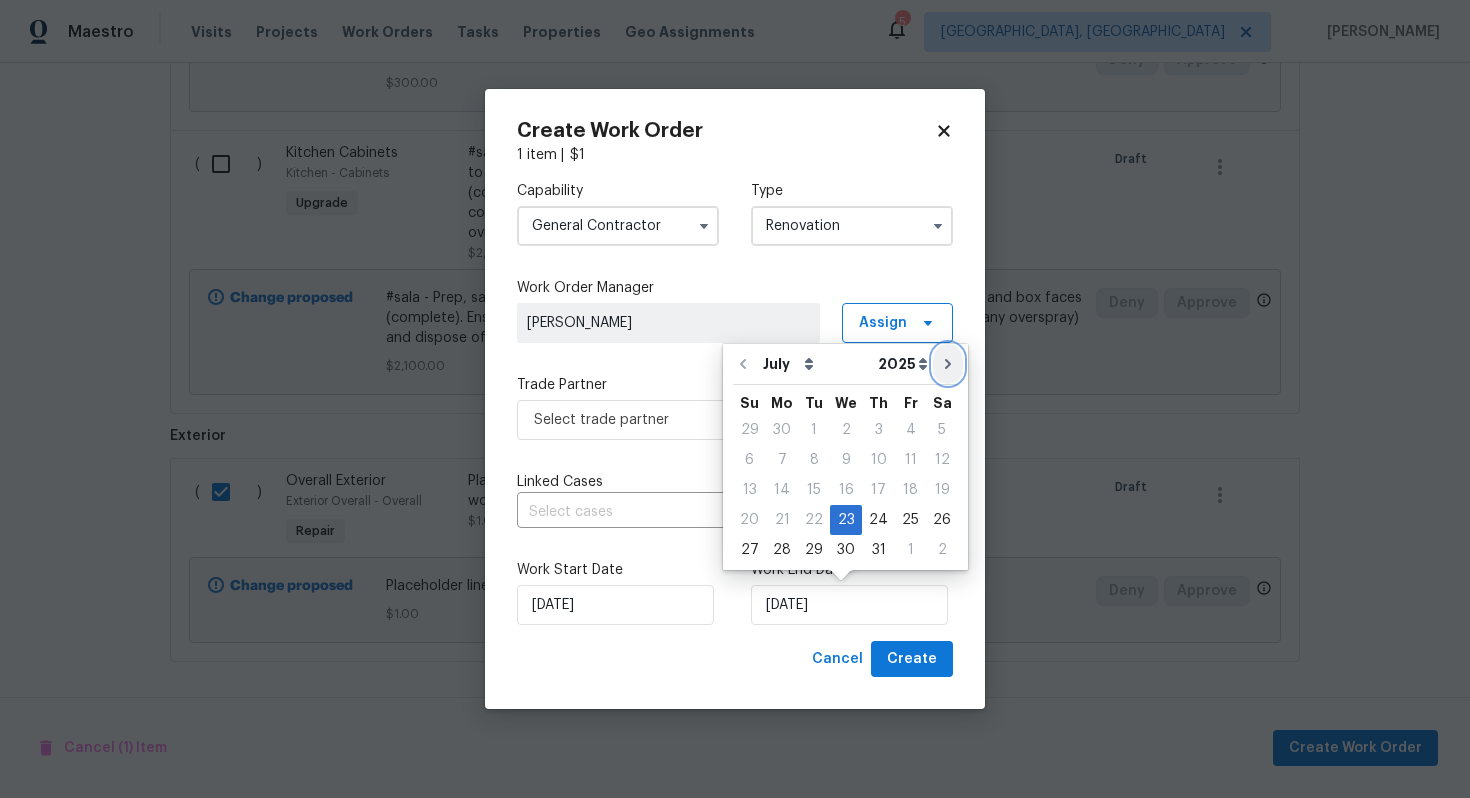click 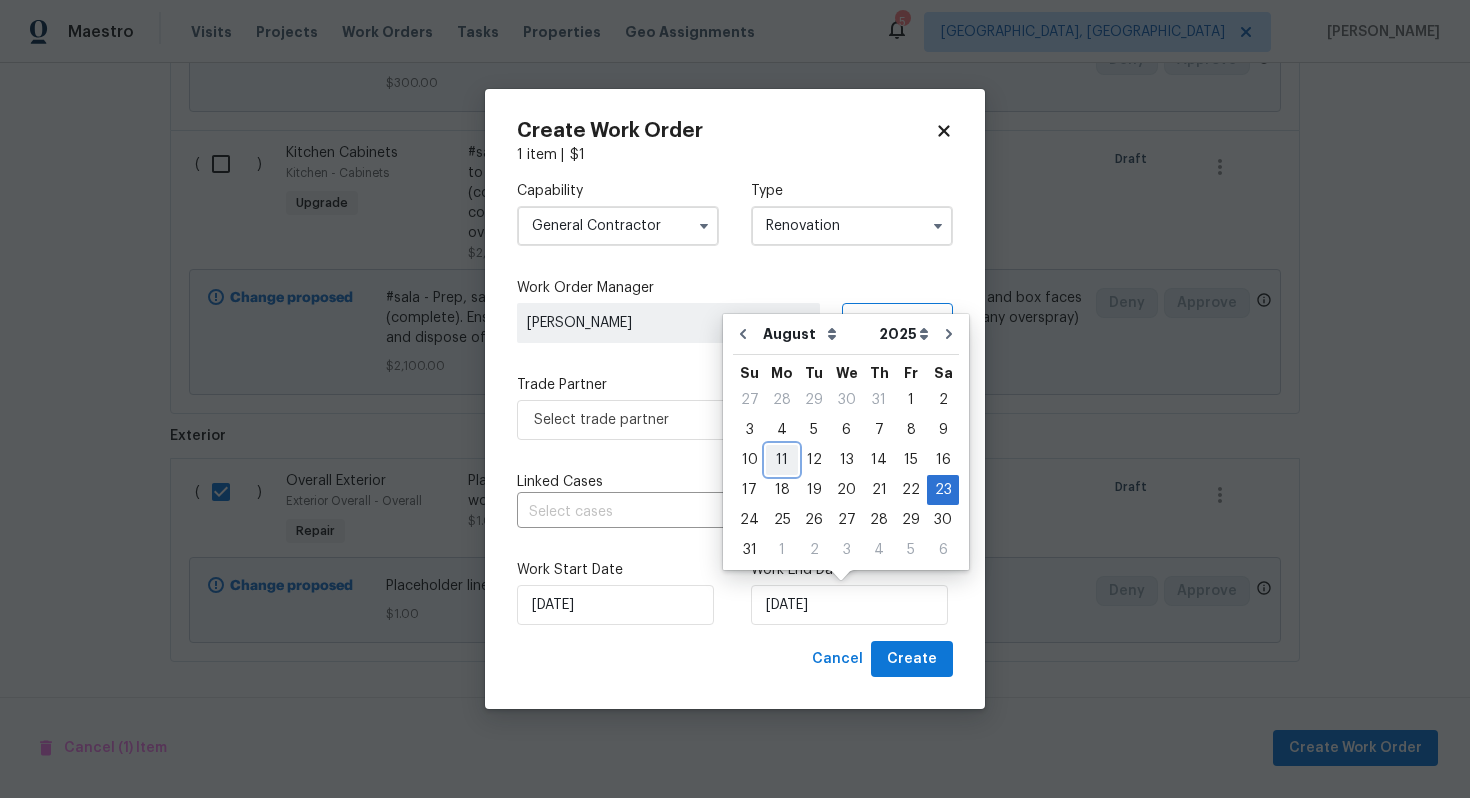 click on "11" at bounding box center (782, 460) 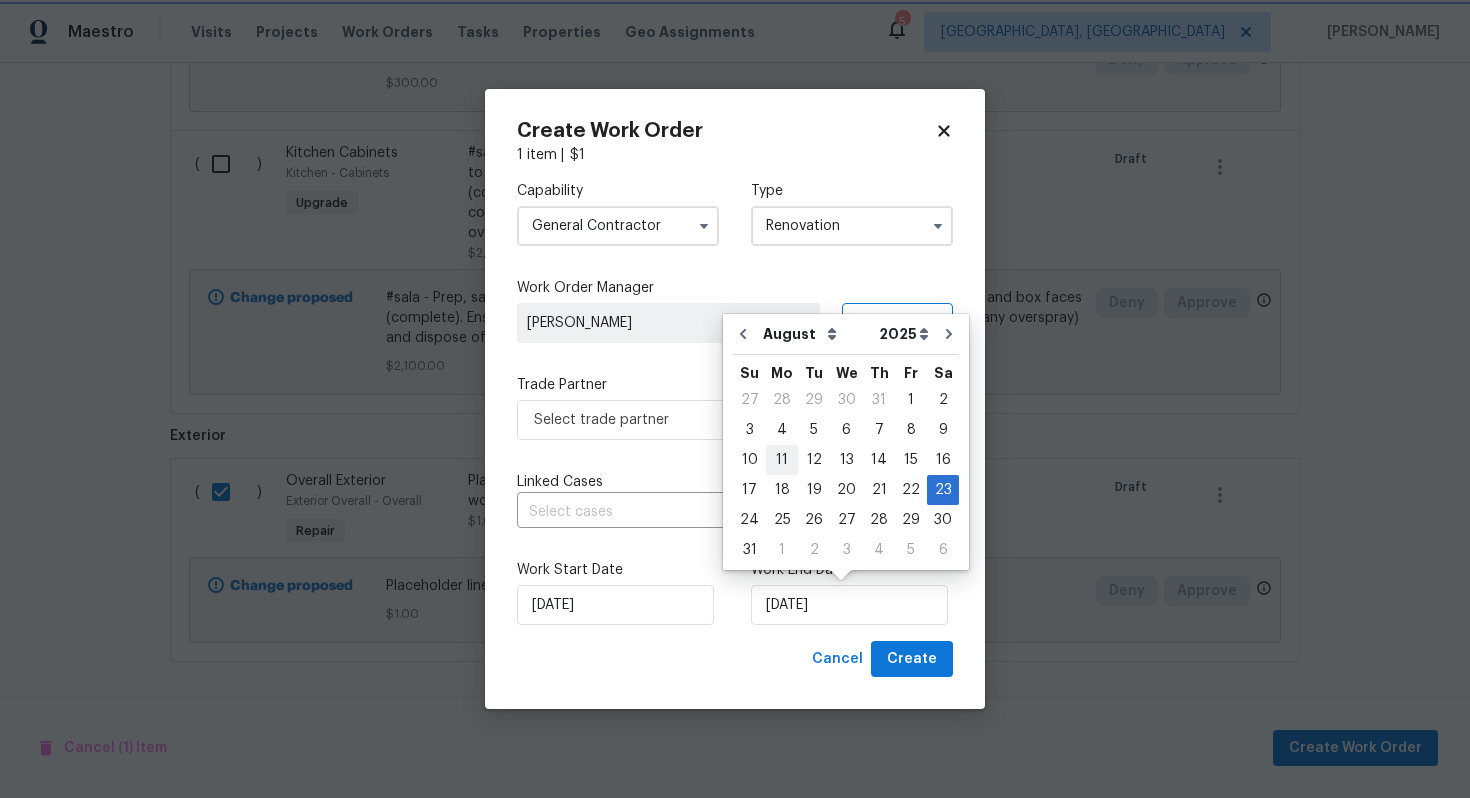 type on "[DATE]" 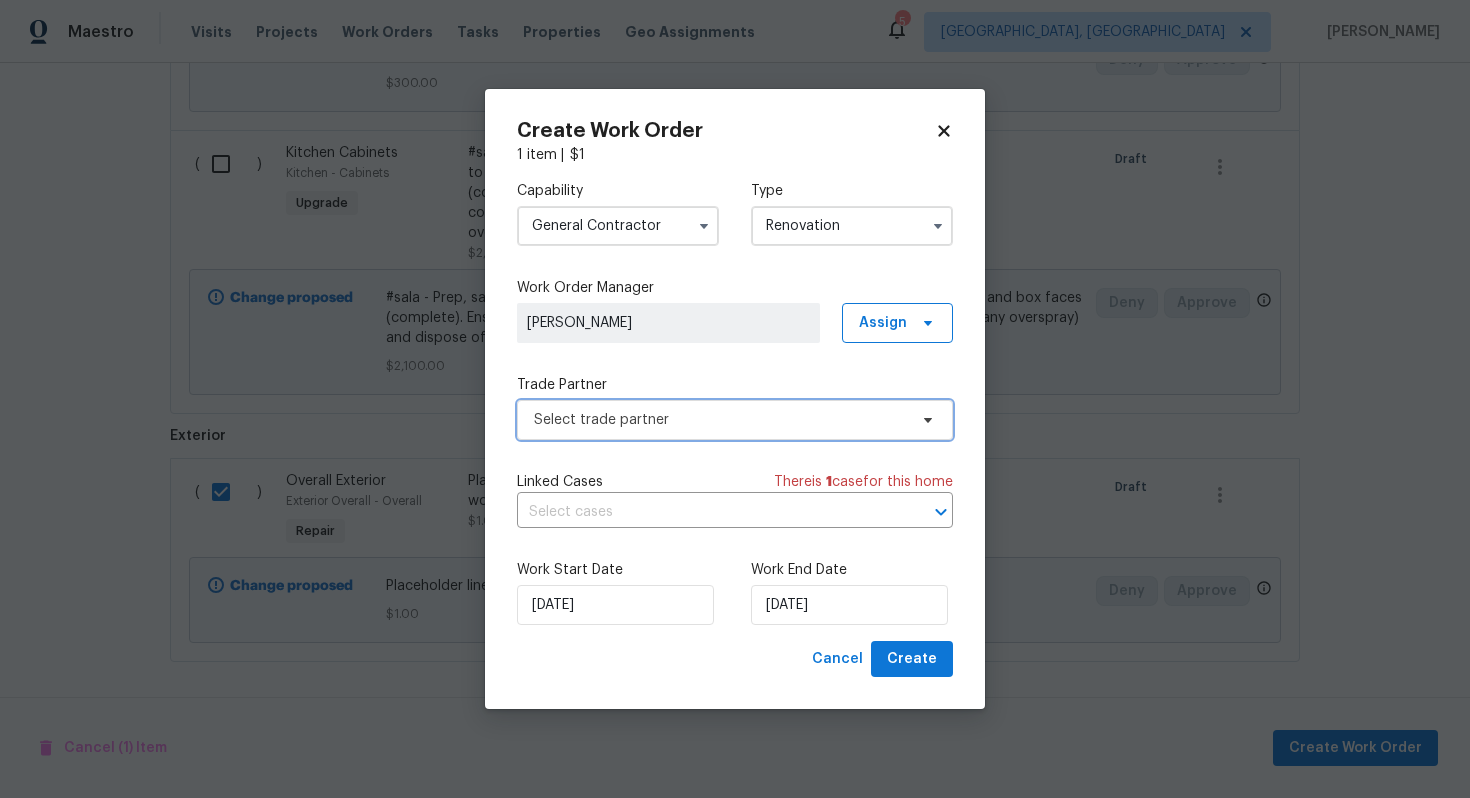 click on "Select trade partner" at bounding box center [735, 420] 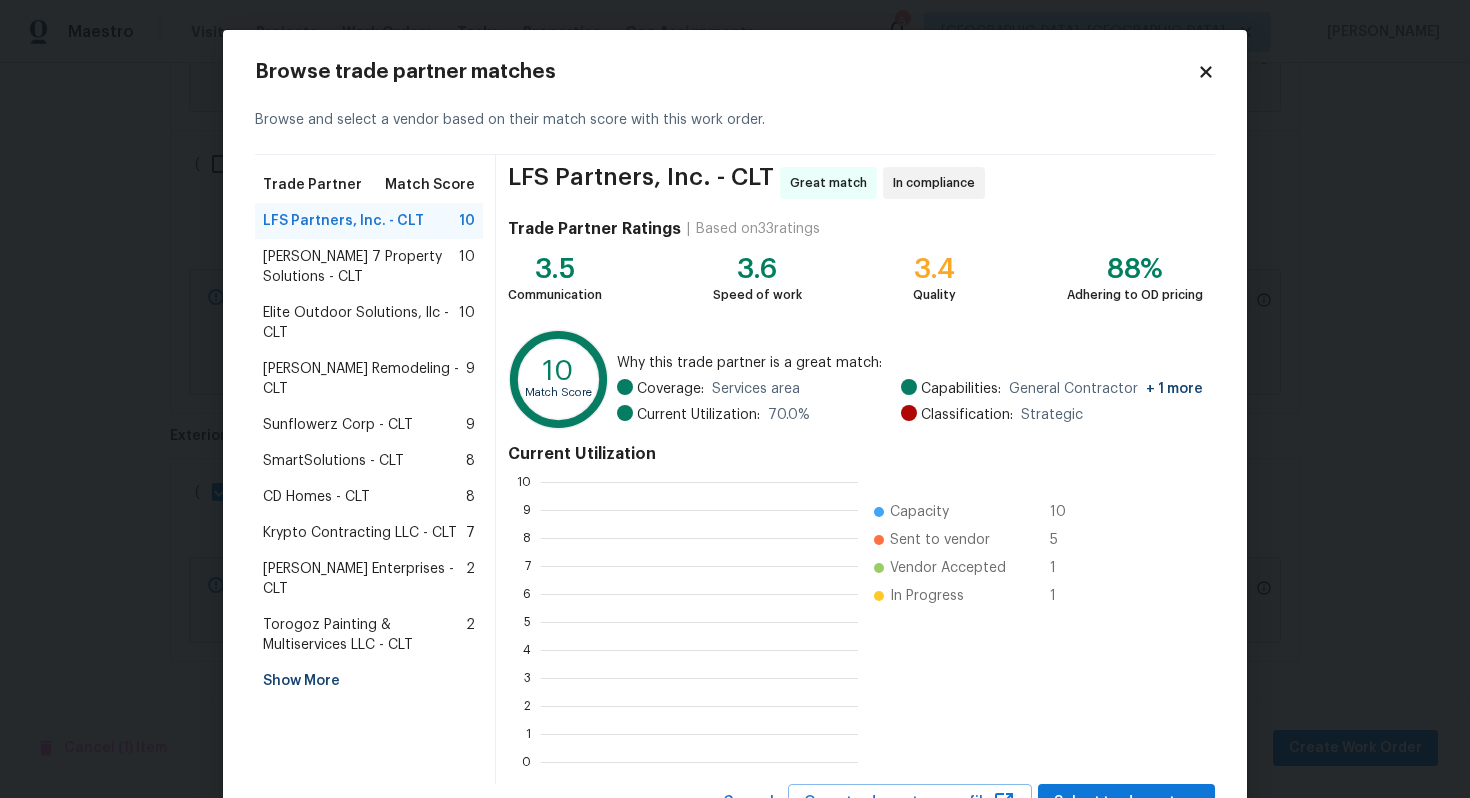 scroll, scrollTop: 2, scrollLeft: 2, axis: both 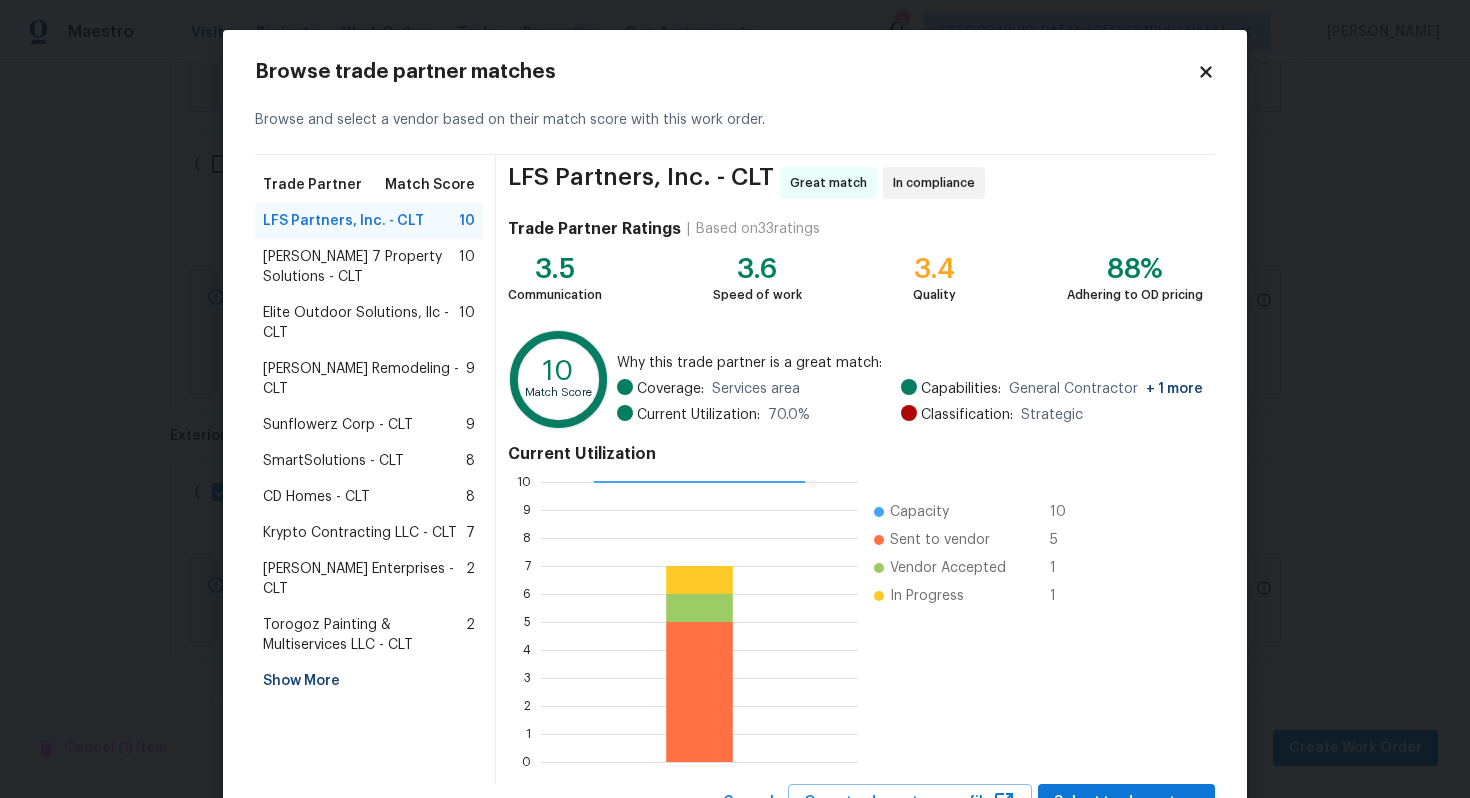 click on "Torogoz Painting & Multiservices LLC - CLT" at bounding box center [364, 635] 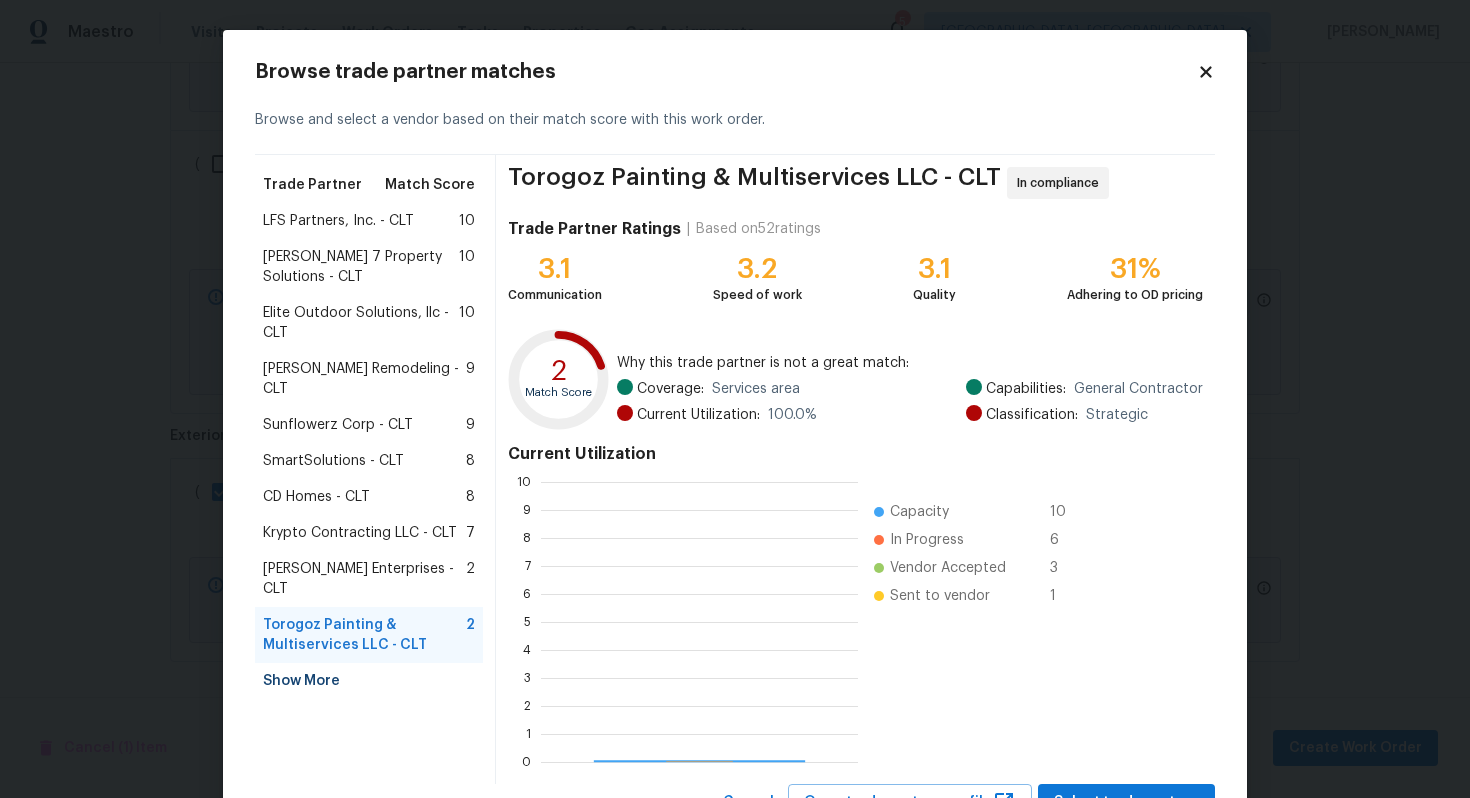 scroll, scrollTop: 2, scrollLeft: 2, axis: both 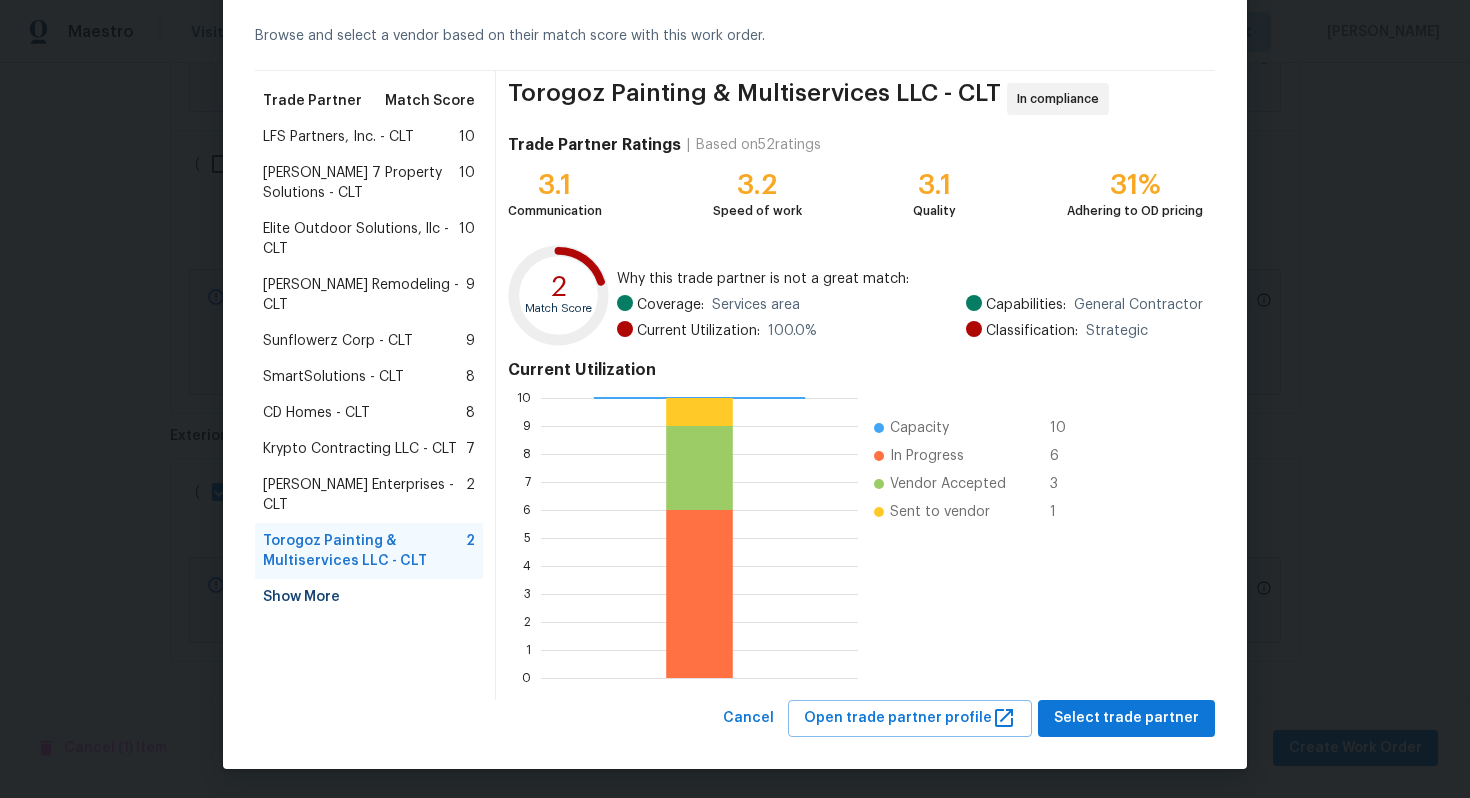 click on "Browse trade partner matches Browse and select a vendor based on their match score with this work order. Trade Partner Match Score LFS Partners, Inc. - CLT 10 [PERSON_NAME] 7 Property Solutions - CLT 10 Elite Outdoor Solutions, llc - CLT 10 [PERSON_NAME] Remodeling - CLT 9 Sunflowerz Corp - CLT 9 SmartSolutions - CLT 8 CD Homes - CLT 8 Krypto Contracting LLC - CLT 7 [PERSON_NAME] Enterprises - CLT 2 Torogoz Painting & Multiservices LLC - CLT 2 Show More Torogoz Painting & Multiservices LLC - CLT In compliance Trade Partner Ratings    |    Based on  52  ratings 3.1 Communication 3.2 Speed of work 3.1 Quality 31% Adhering to OD pricing 2 Match Score Why this trade partner is not a great match: Coverage: Services area Current Utilization: 100.0 % Capabilities: General Contractor Classification: Strategic Current Utilization 0 1 2 3 4 5 6 7 8 9 10 Capacity 10 In Progress 6 Vendor Accepted 3 Sent to vendor 1 Cancel Open trade partner profile Select trade partner" at bounding box center [735, 357] 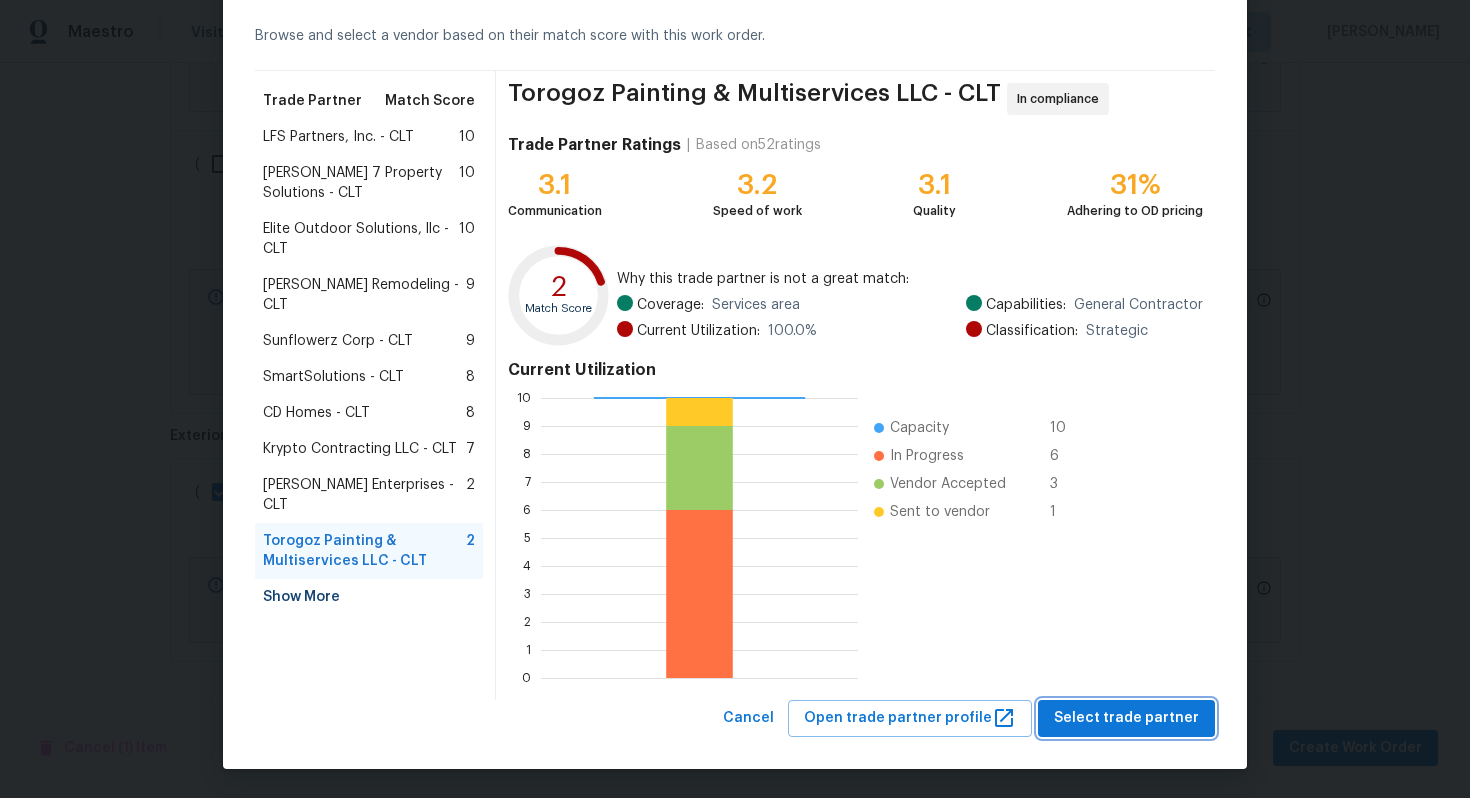 click on "Select trade partner" at bounding box center [1126, 718] 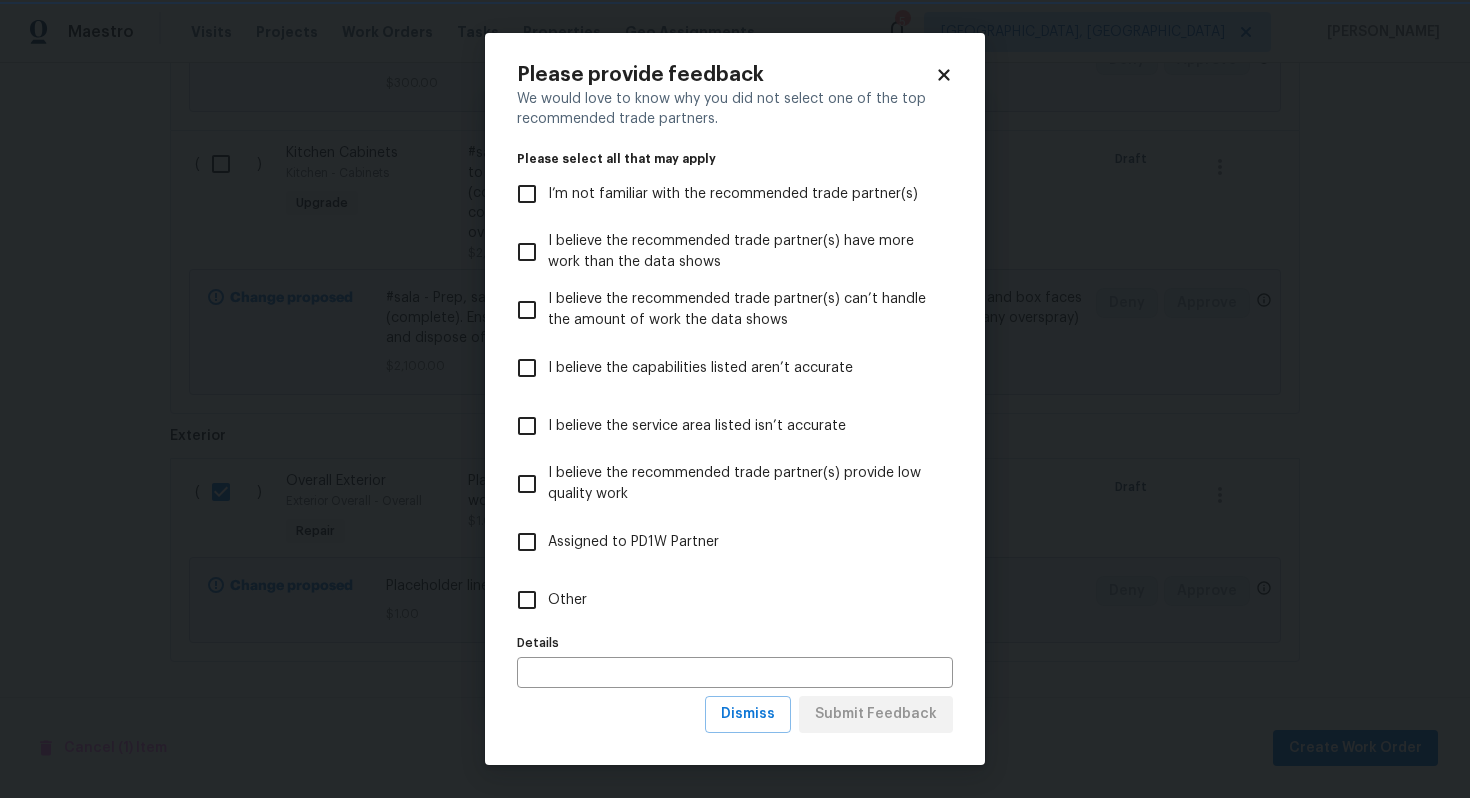 scroll, scrollTop: 0, scrollLeft: 0, axis: both 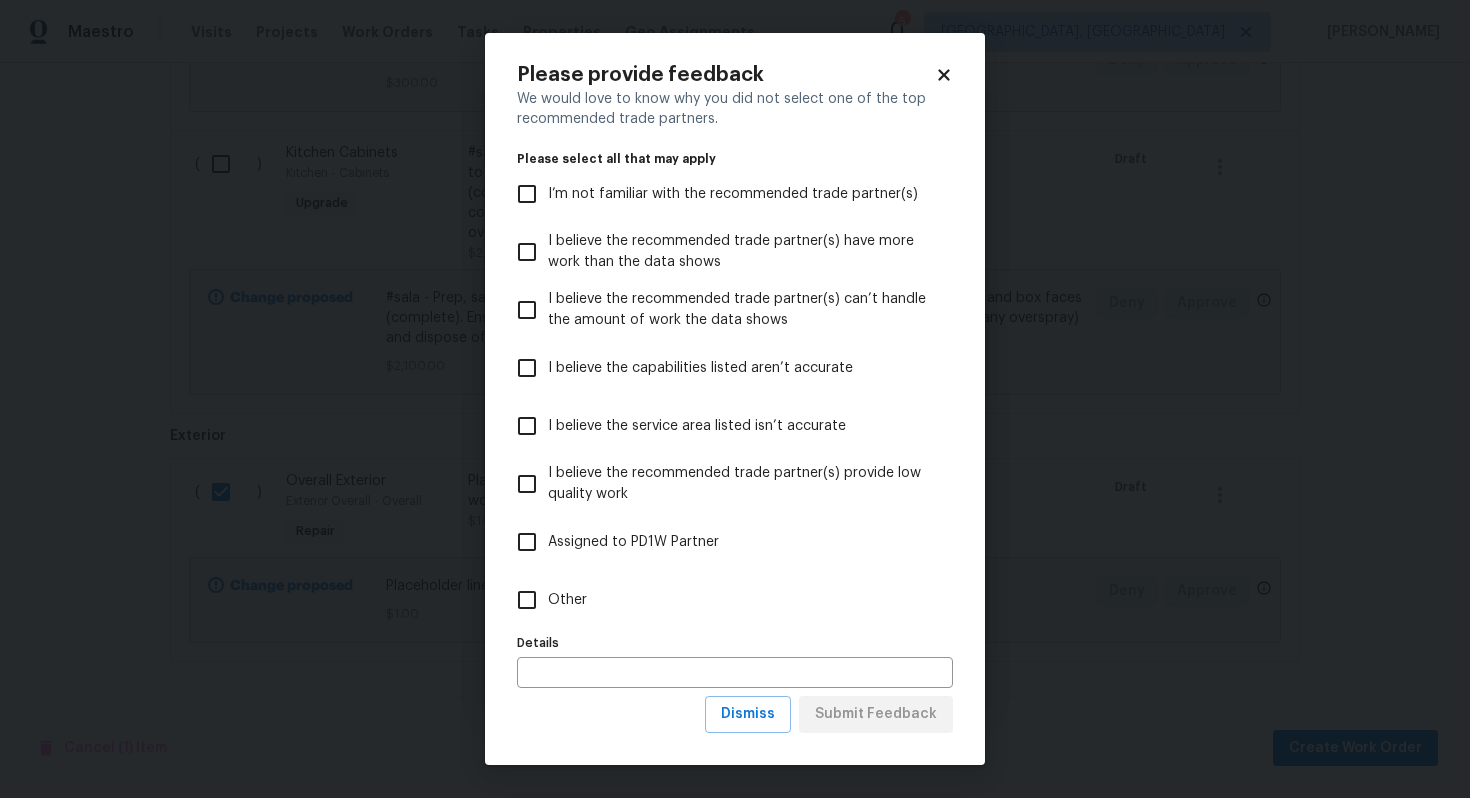 click on "Other" at bounding box center (527, 600) 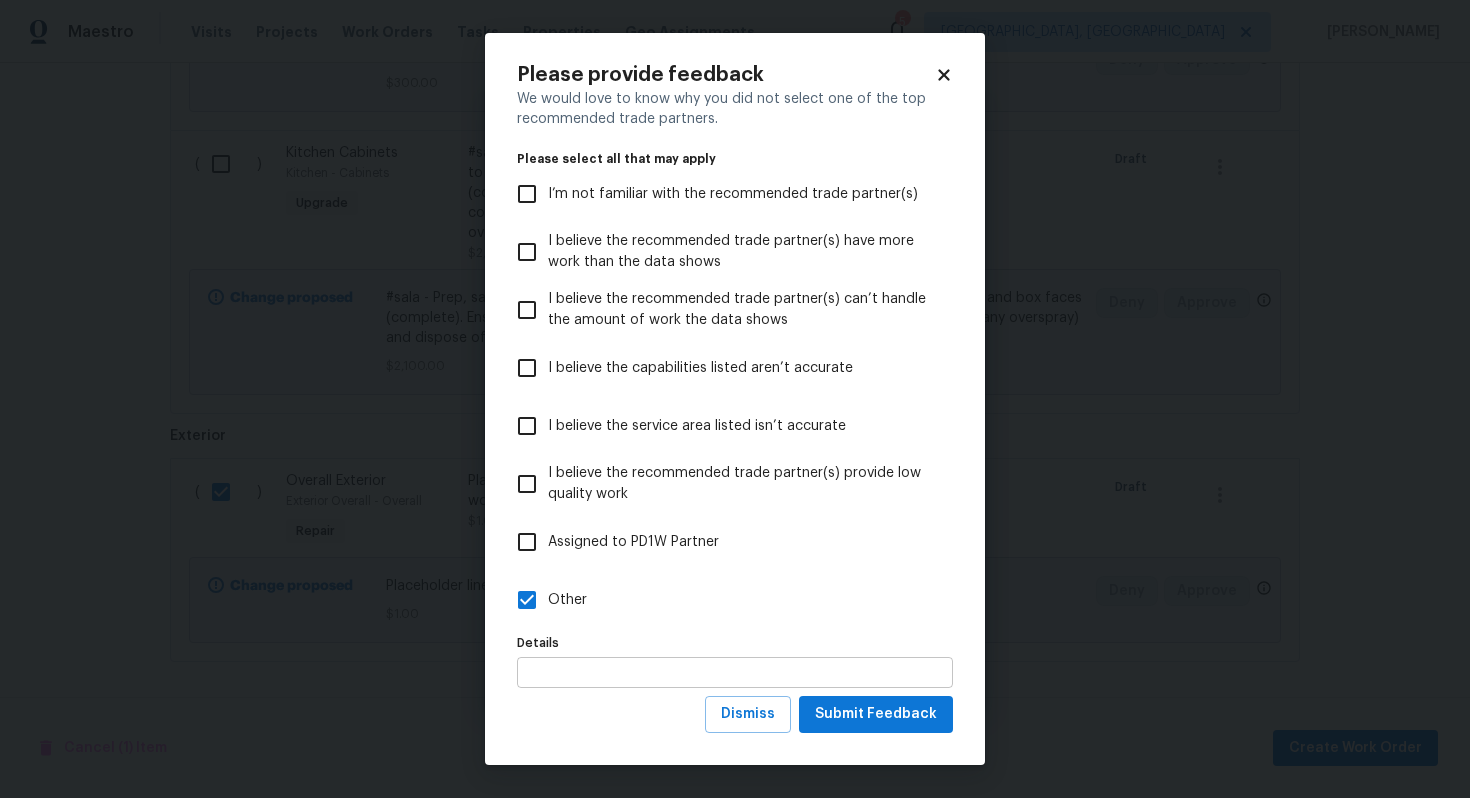 click at bounding box center (735, 672) 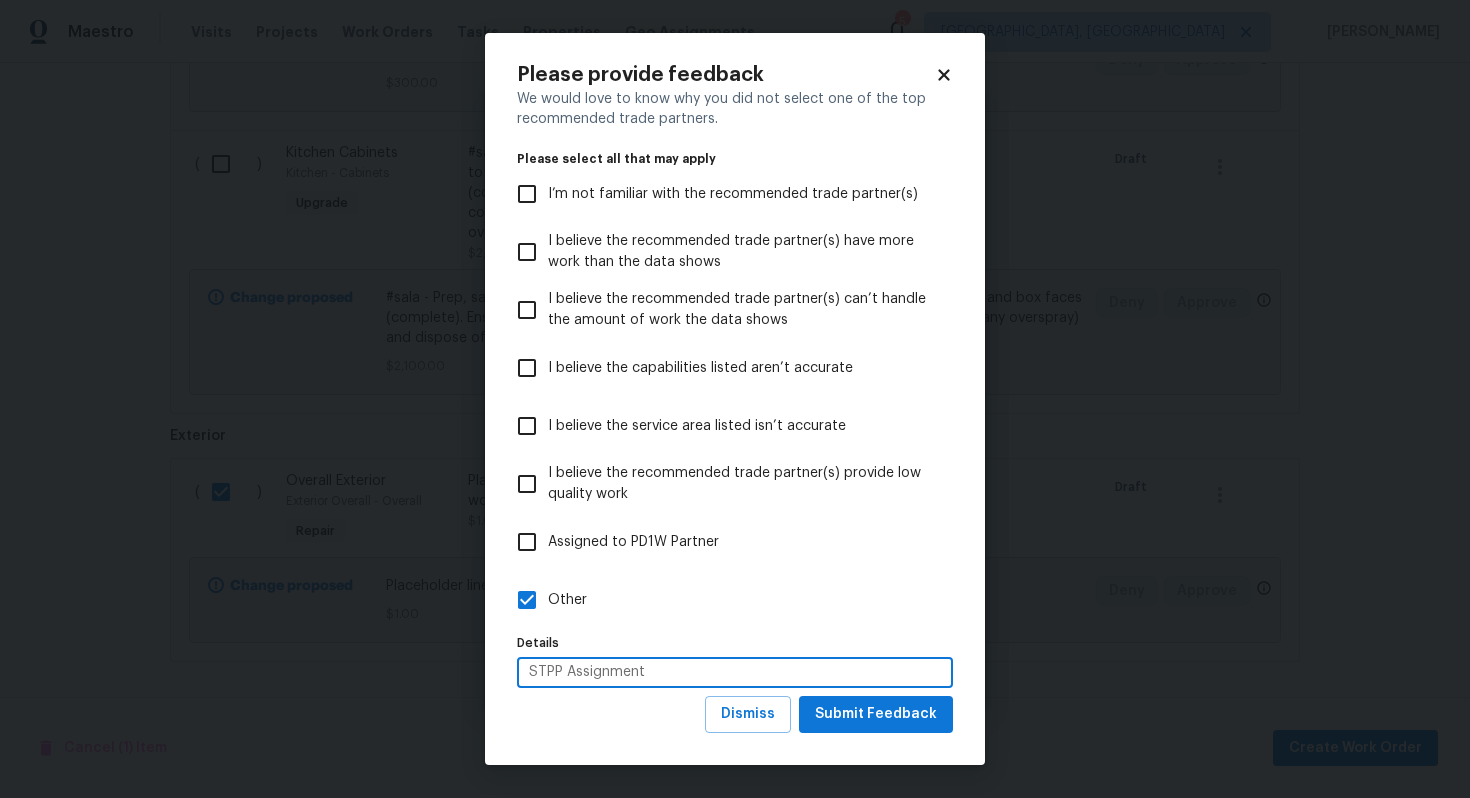 type on "STPP Assignment" 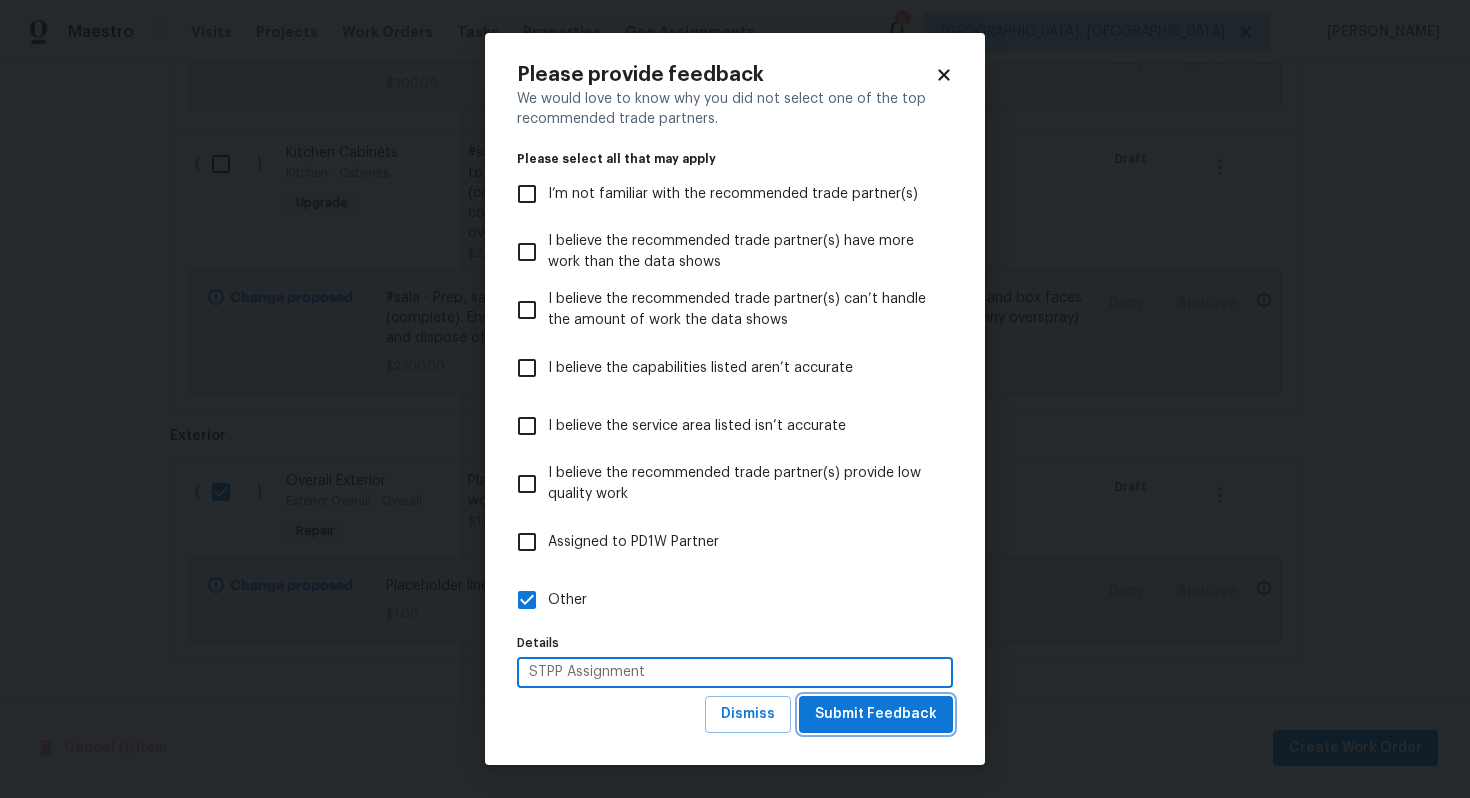 click on "Submit Feedback" at bounding box center (876, 714) 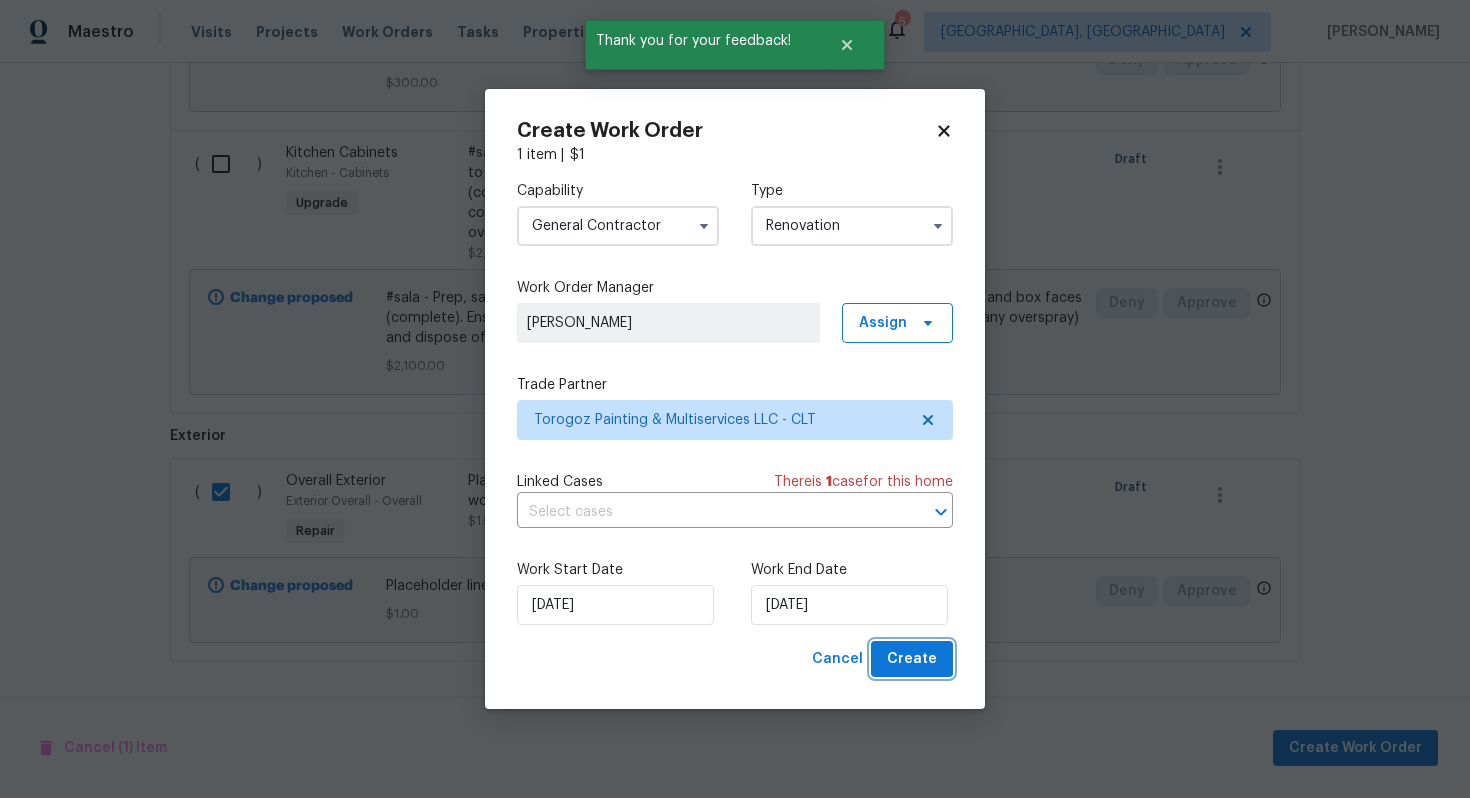 click on "Create" at bounding box center [912, 659] 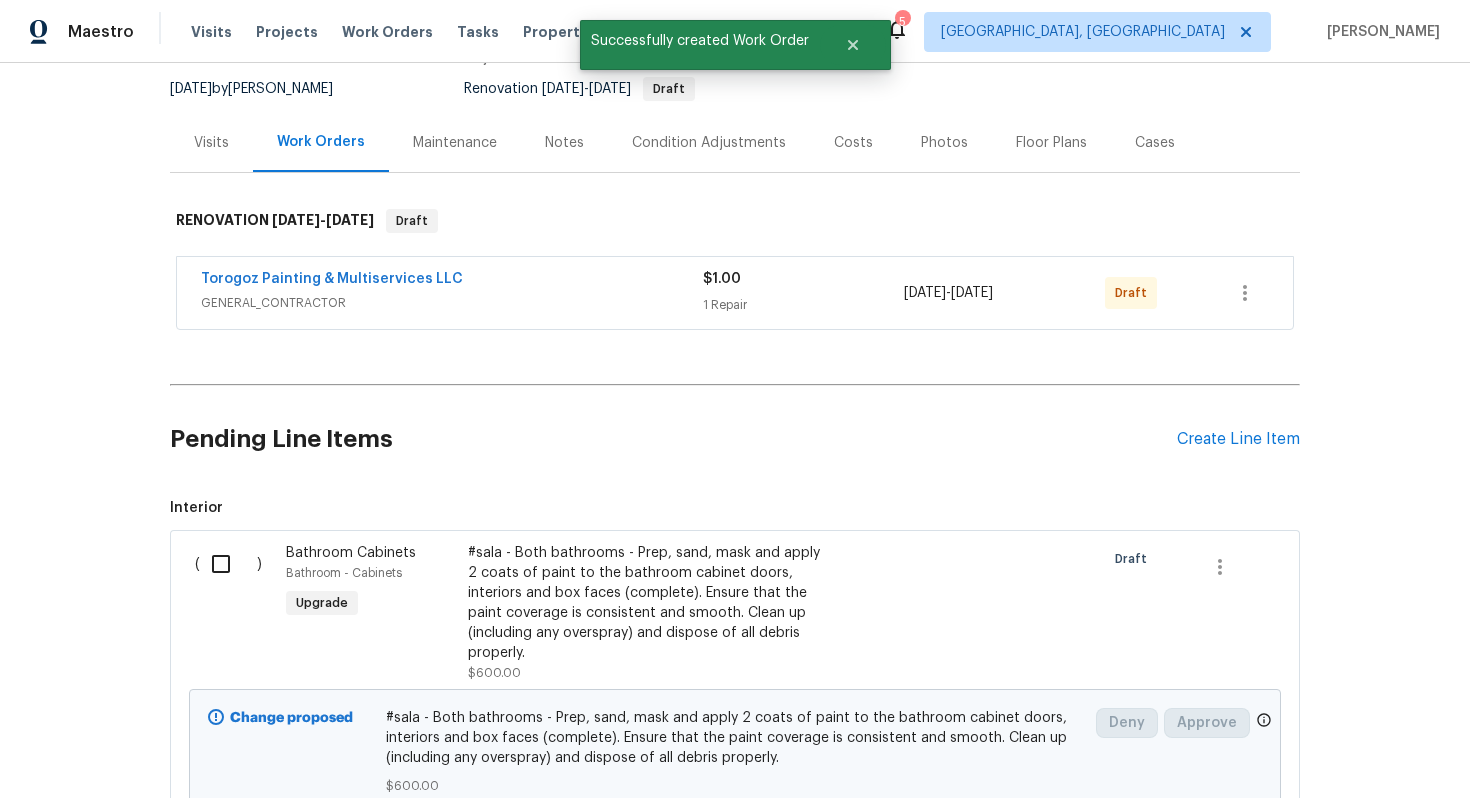 scroll, scrollTop: 172, scrollLeft: 0, axis: vertical 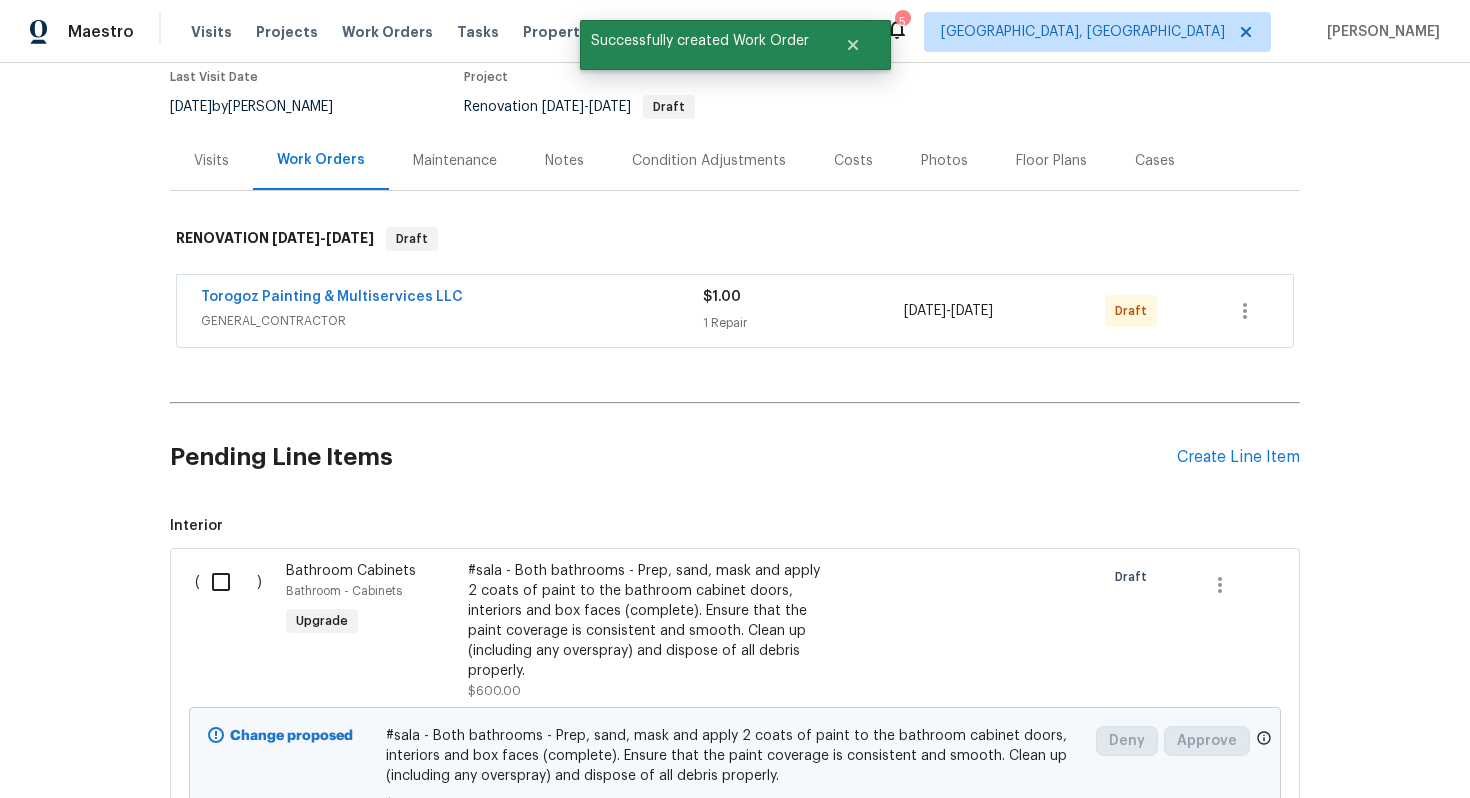 click on "Torogoz Painting & Multiservices LLC" at bounding box center [332, 297] 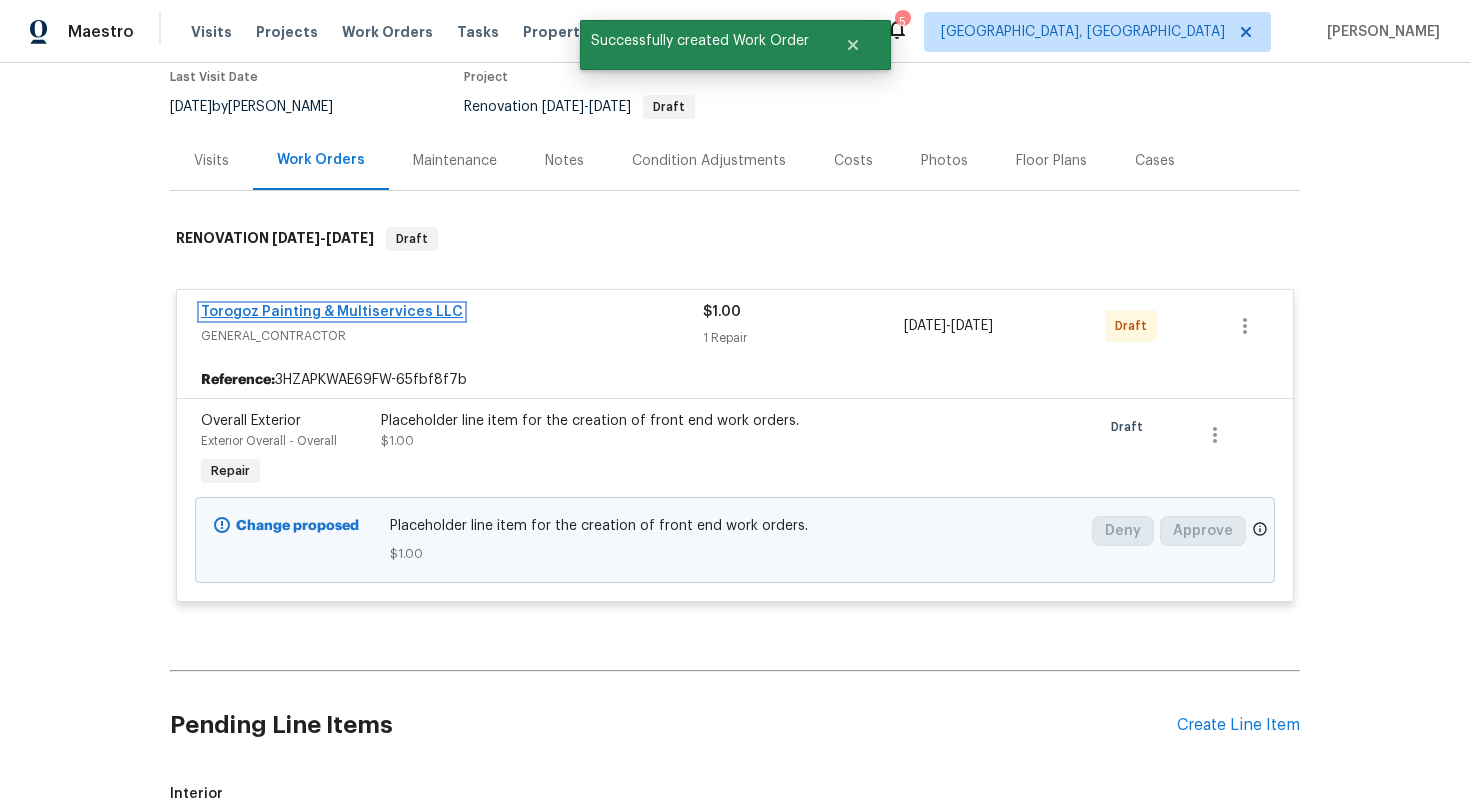 click on "Torogoz Painting & Multiservices LLC" at bounding box center (332, 312) 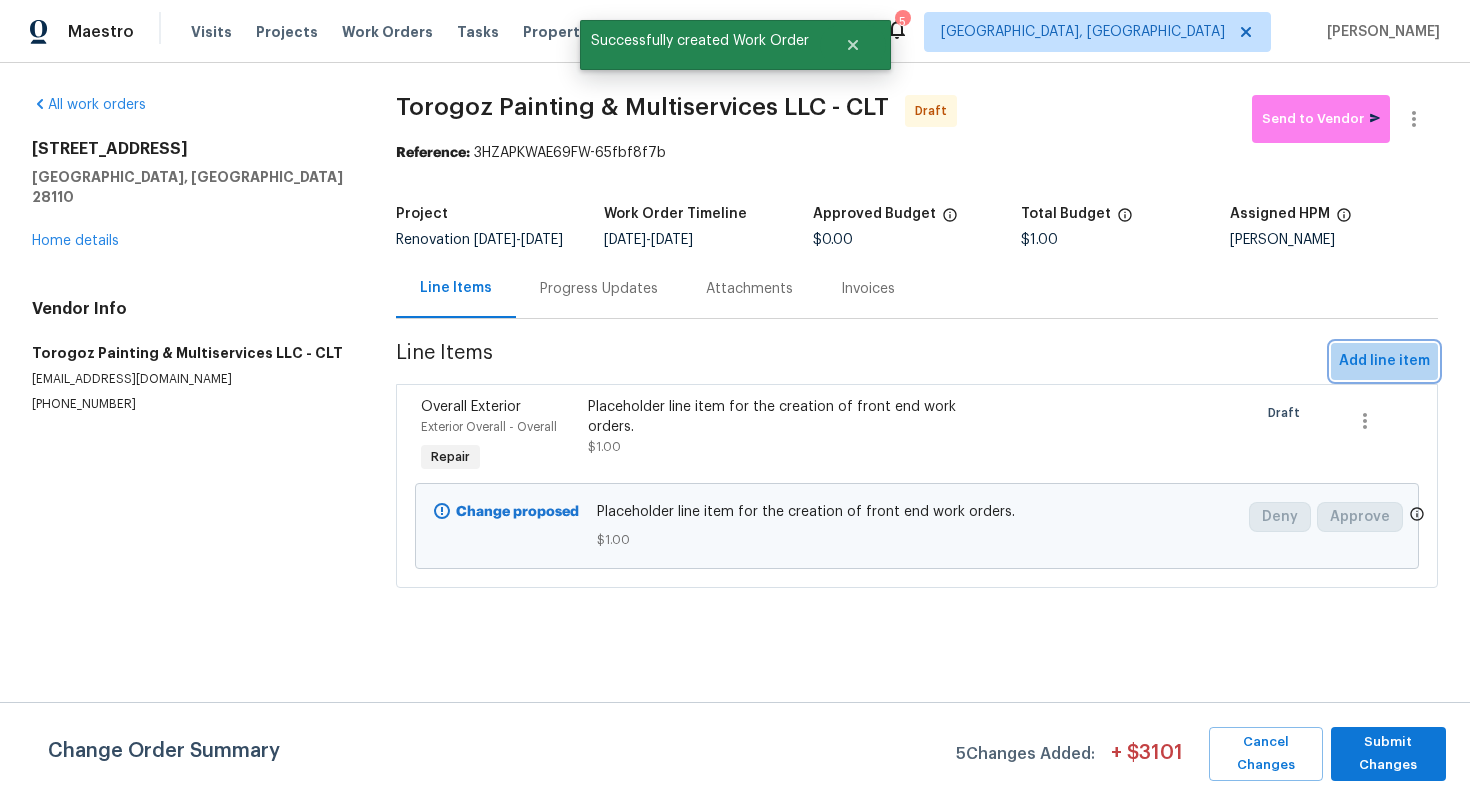 click on "Add line item" at bounding box center [1384, 361] 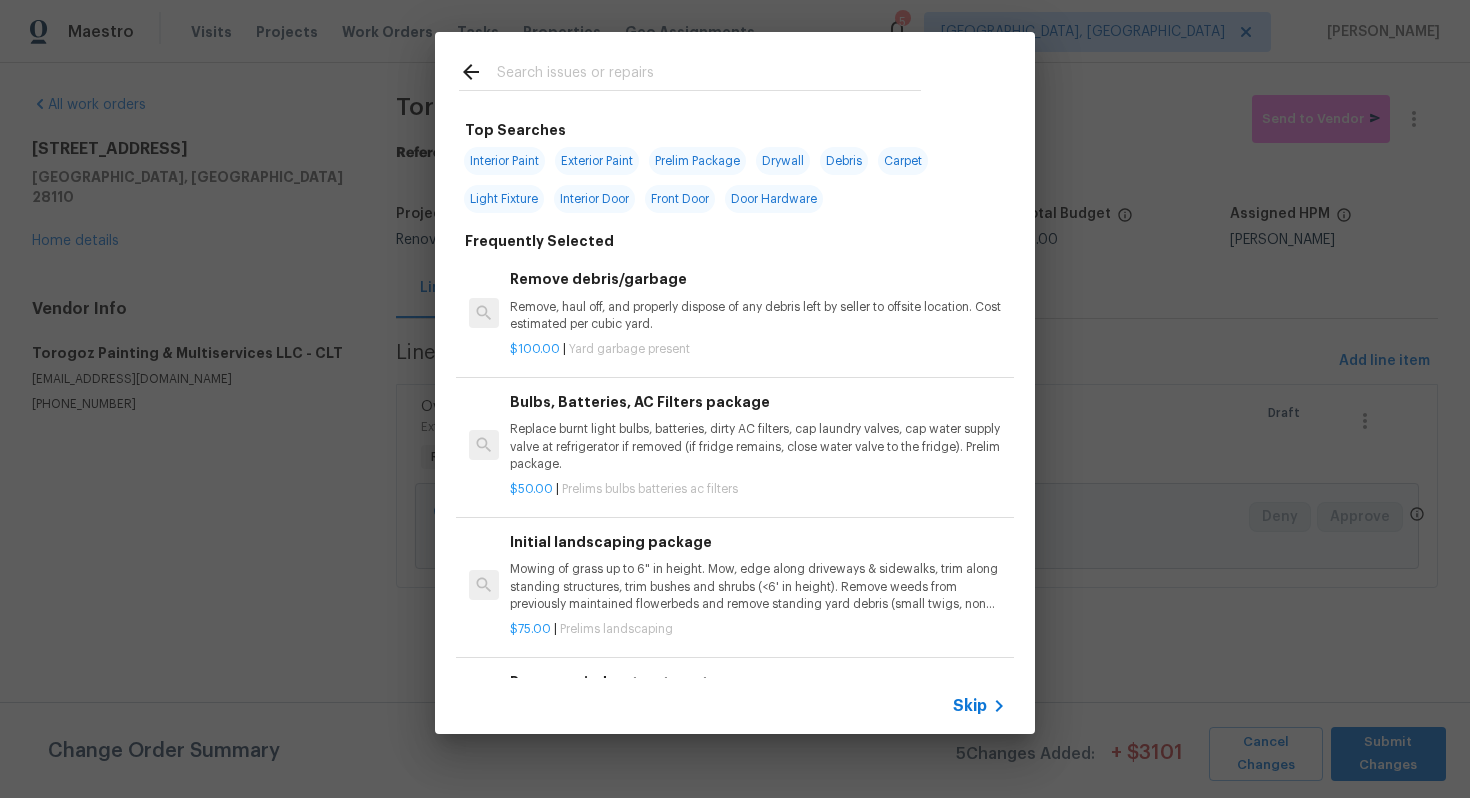 click on "Skip" at bounding box center [735, 706] 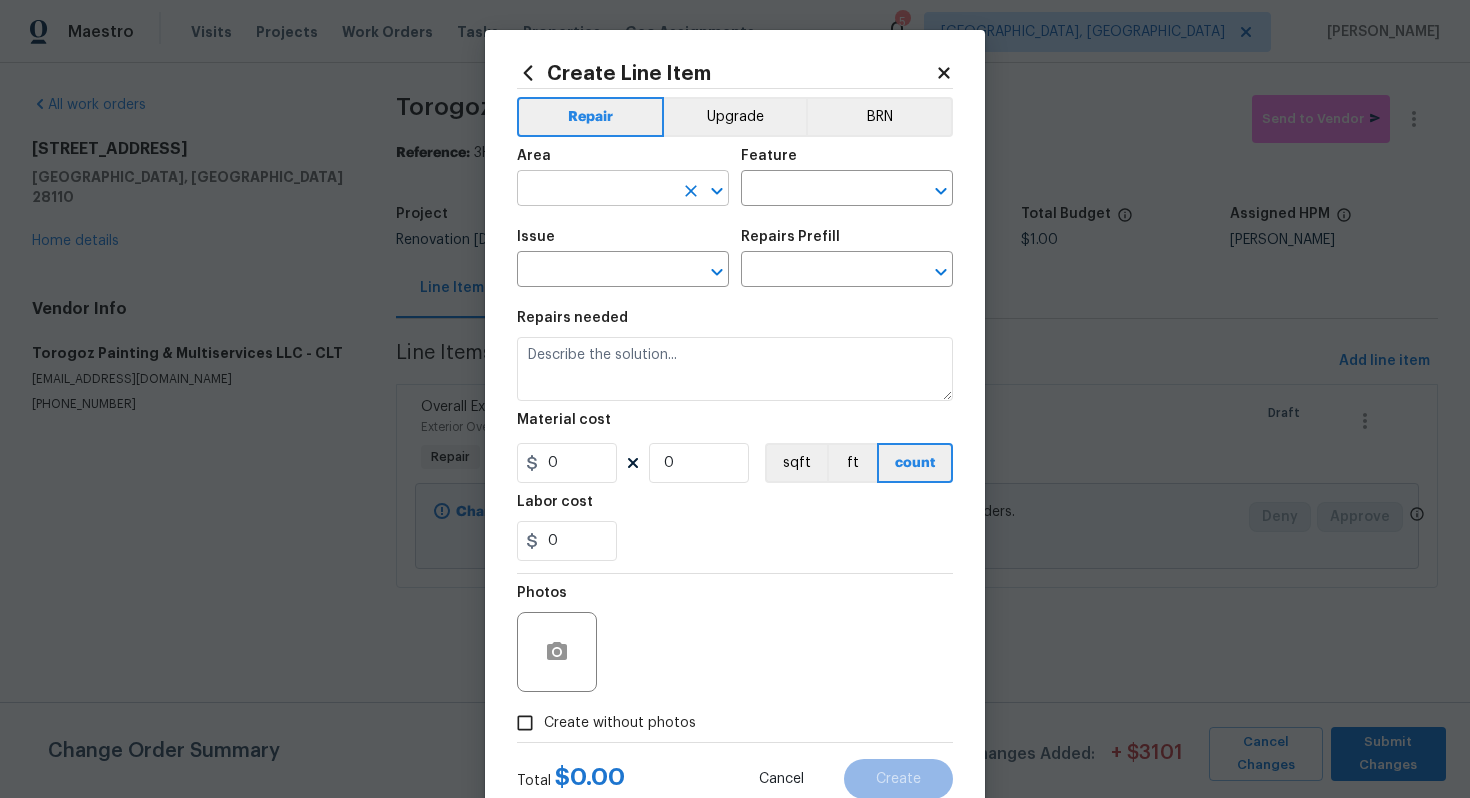 click at bounding box center (595, 190) 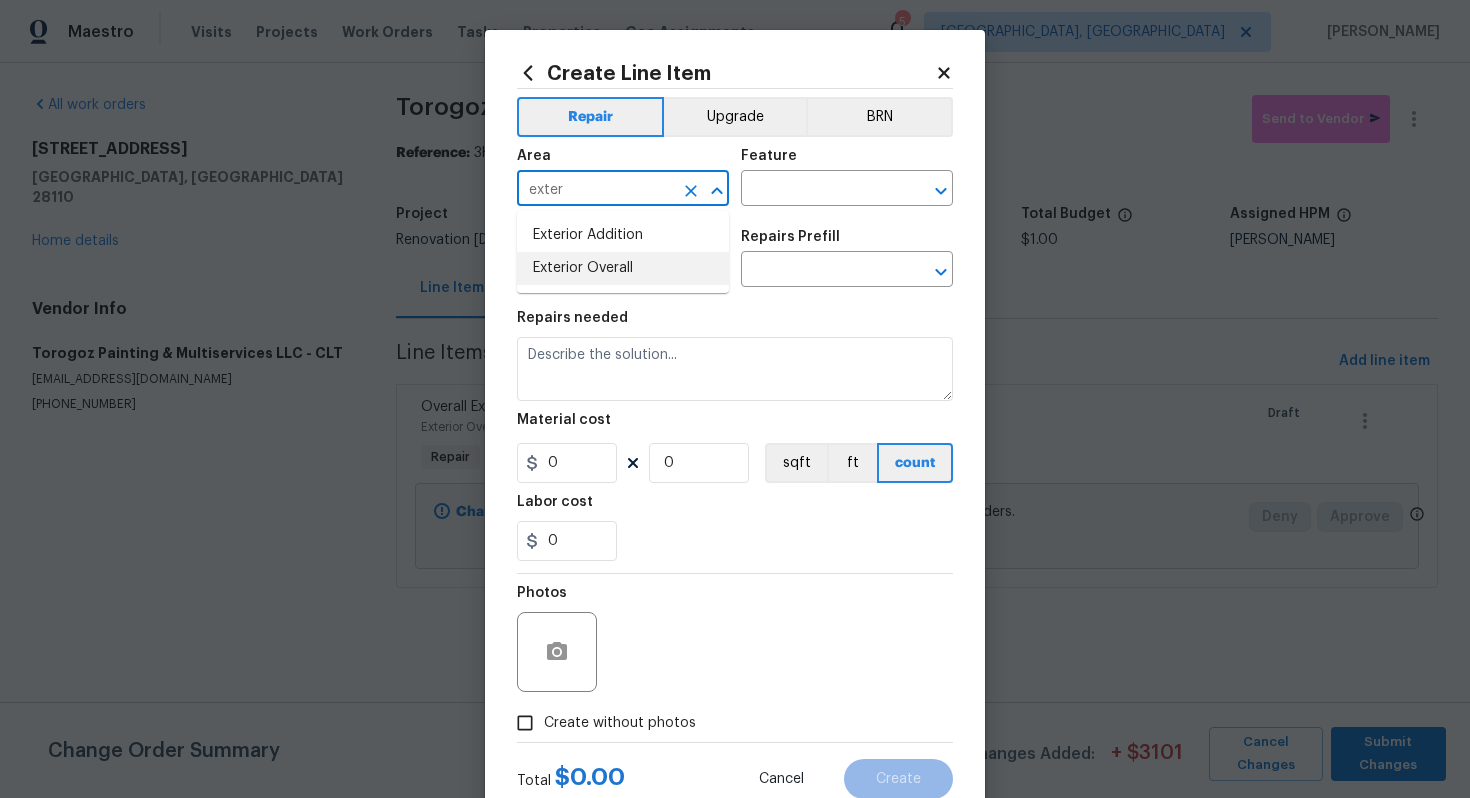 click on "Exterior Overall" at bounding box center (623, 268) 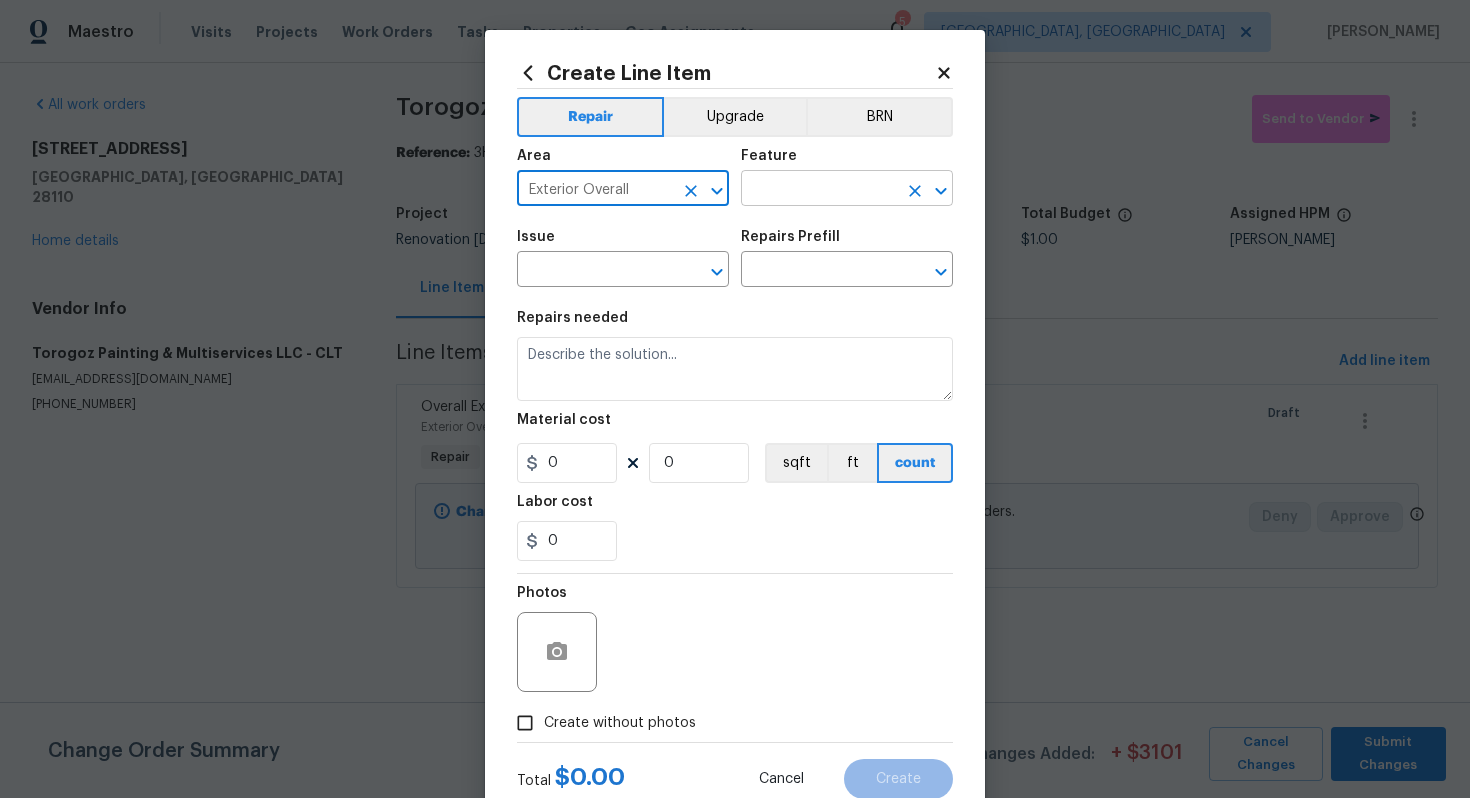 type on "Exterior Overall" 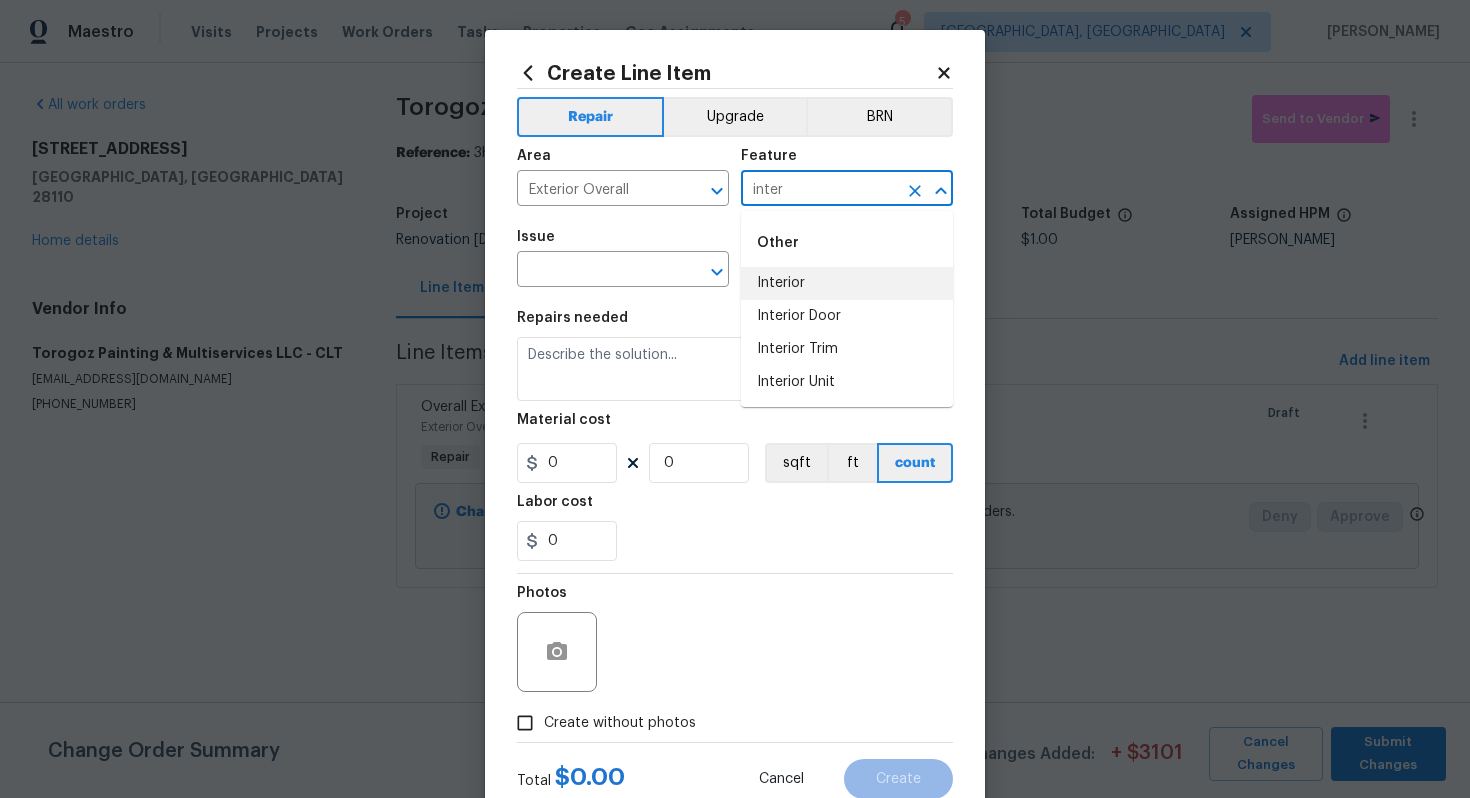 click on "Interior" at bounding box center (847, 283) 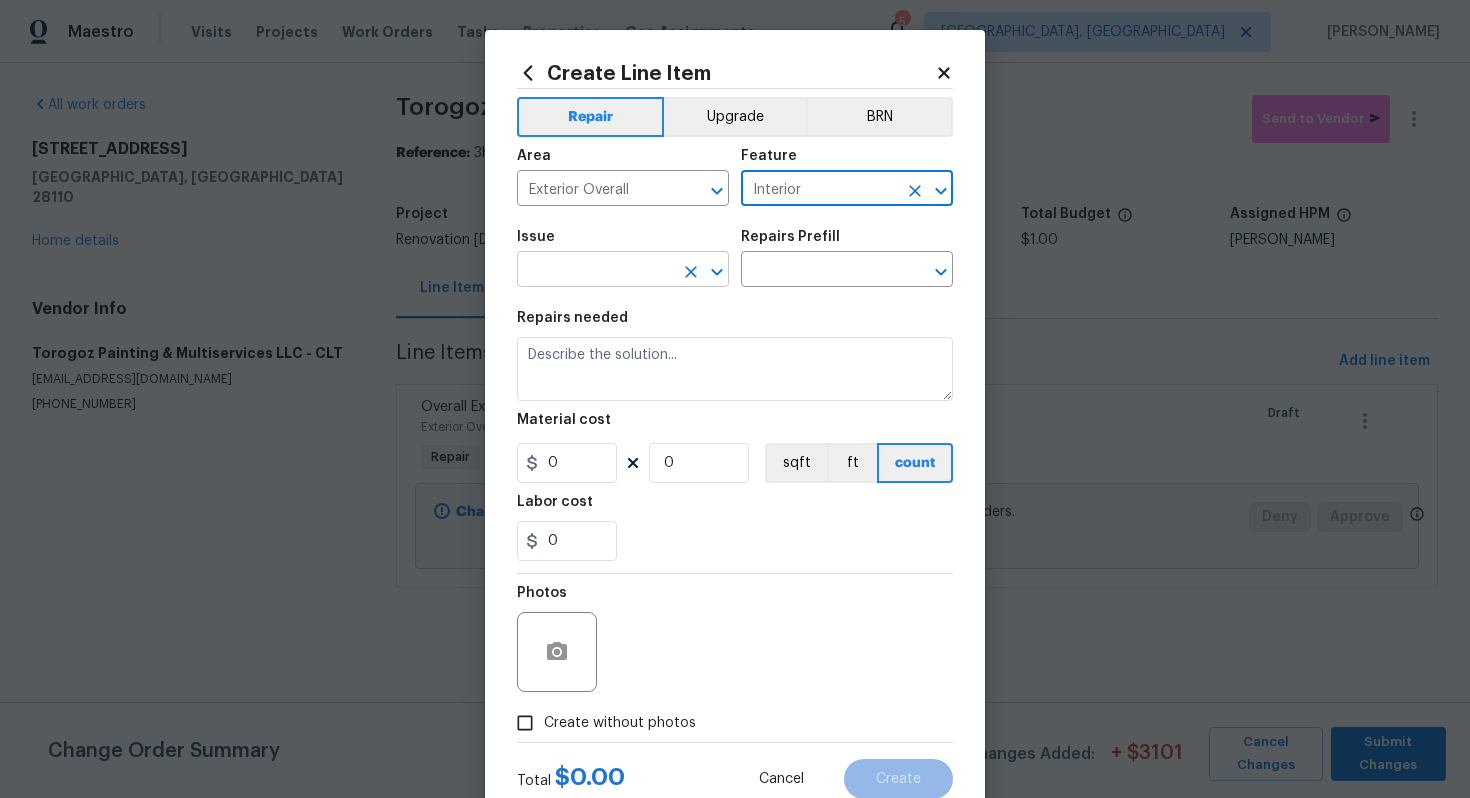 type on "Interior" 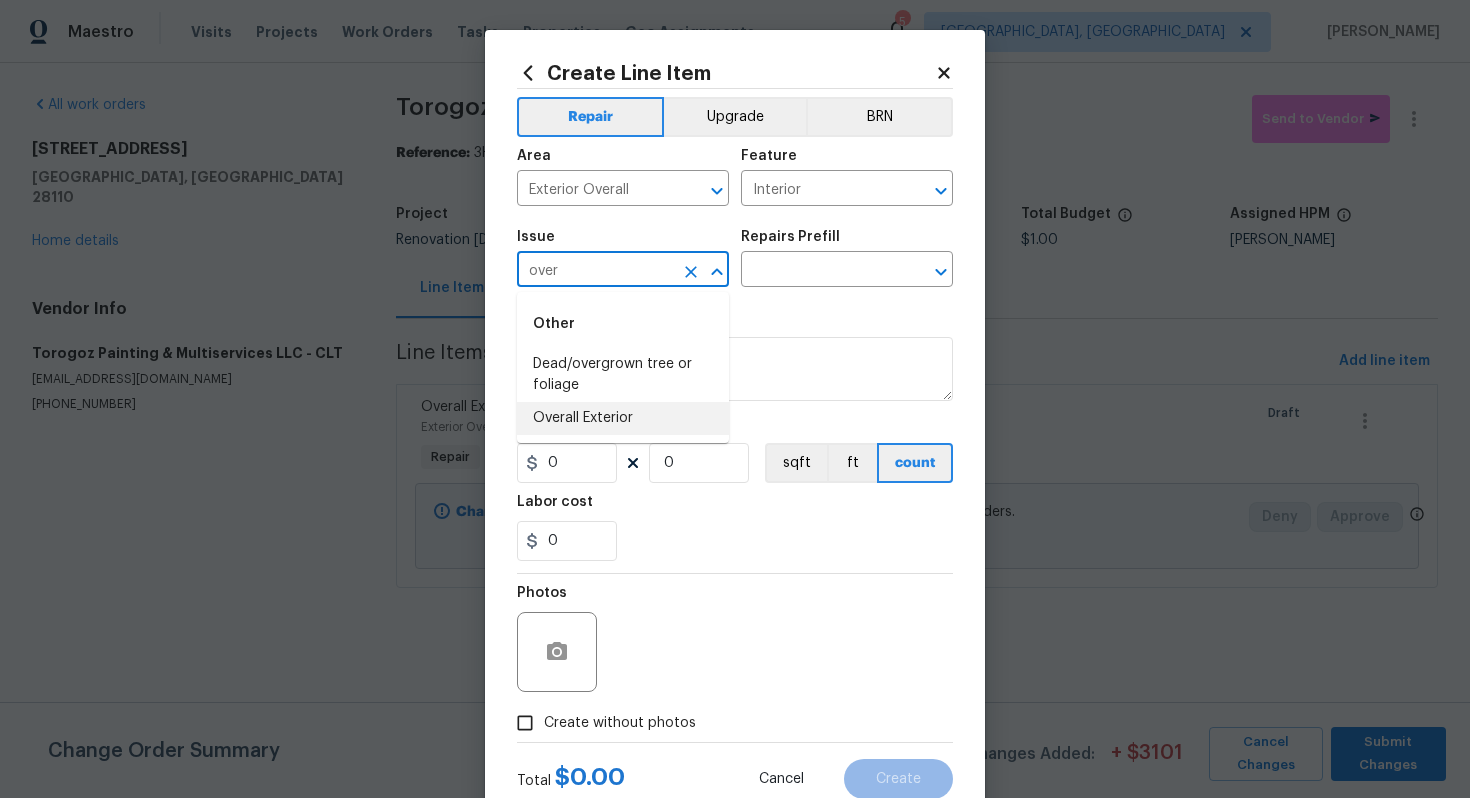 click on "Overall Exterior" at bounding box center (623, 418) 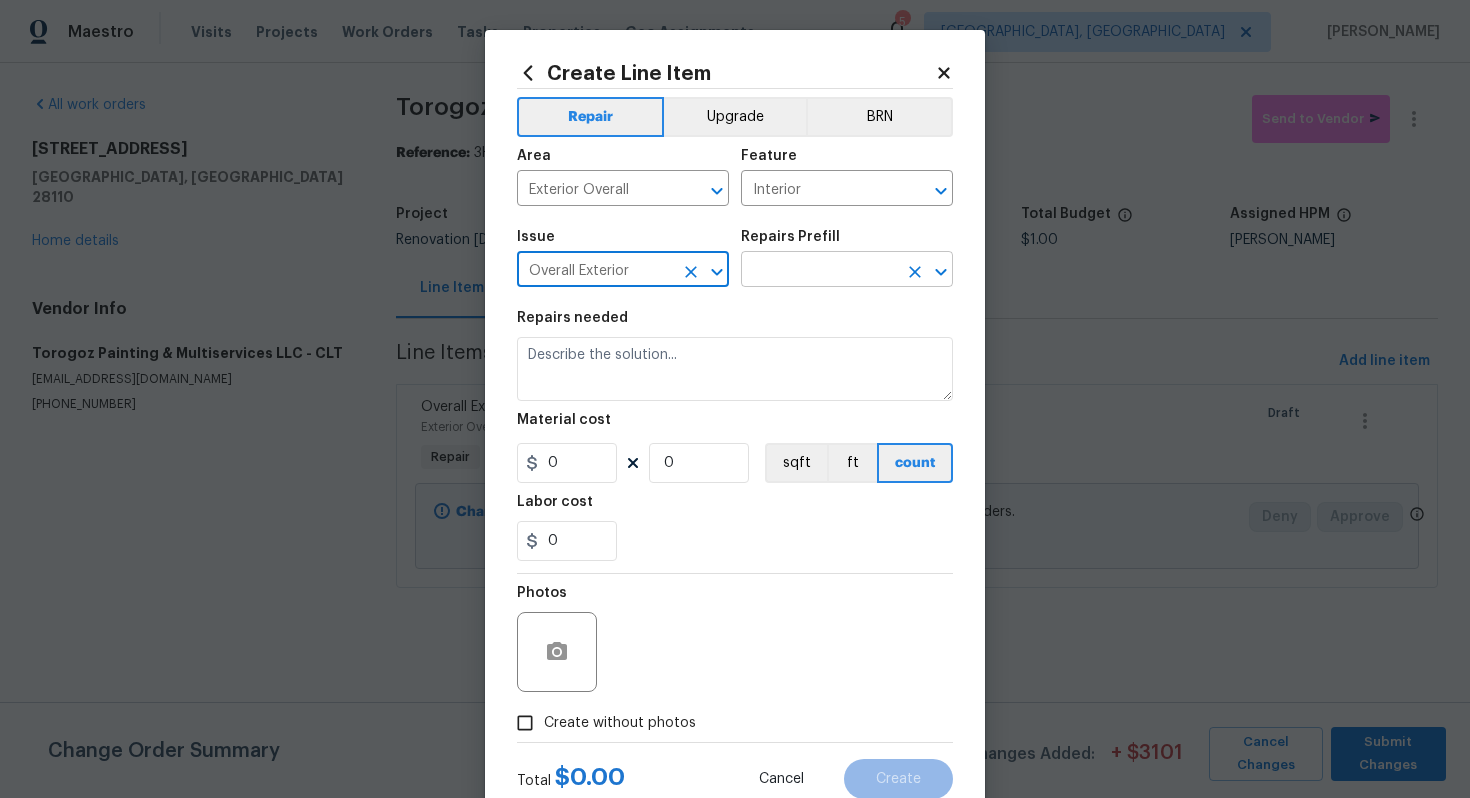 type on "Overall Exterior" 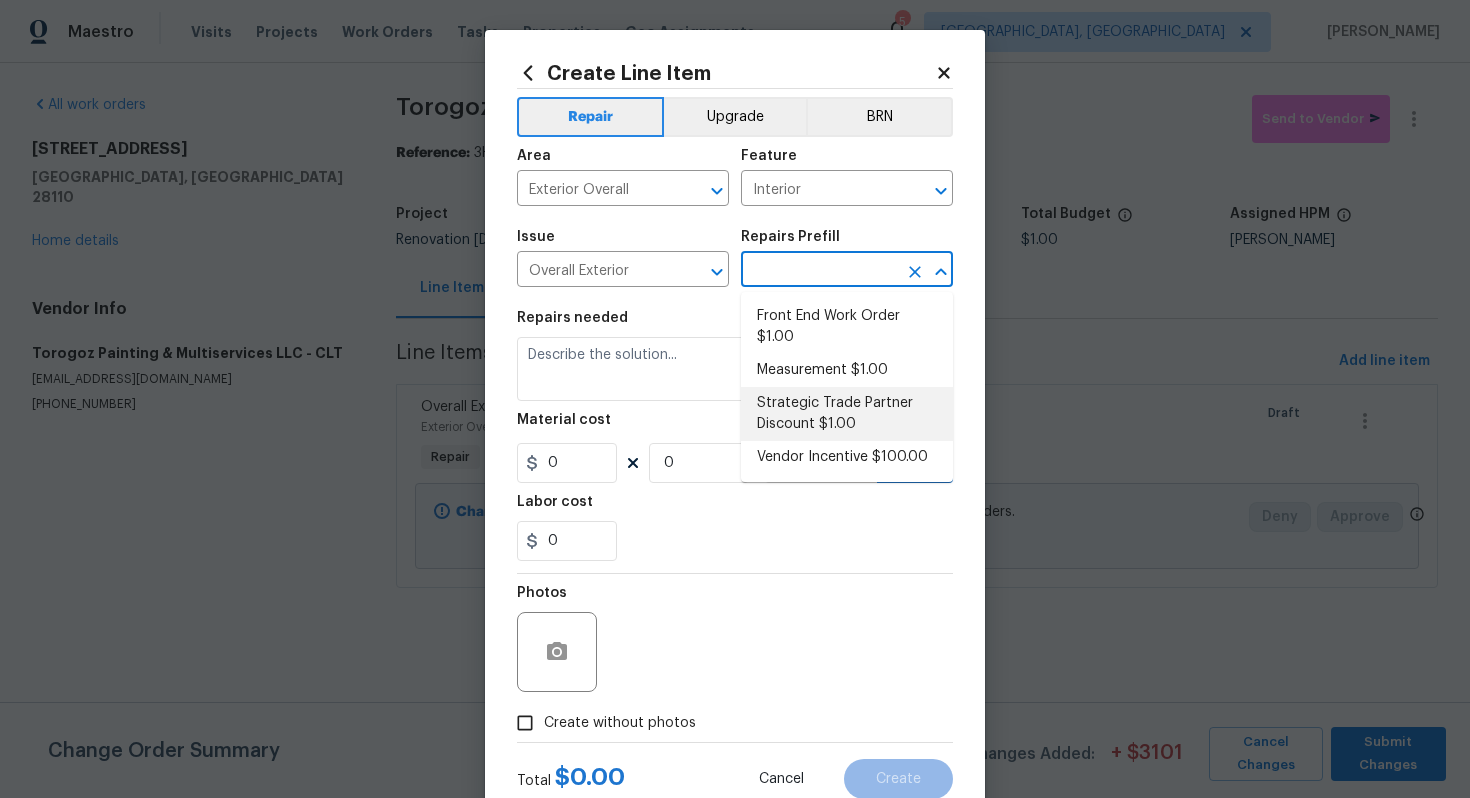 click on "Strategic Trade Partner Discount $1.00" at bounding box center (847, 414) 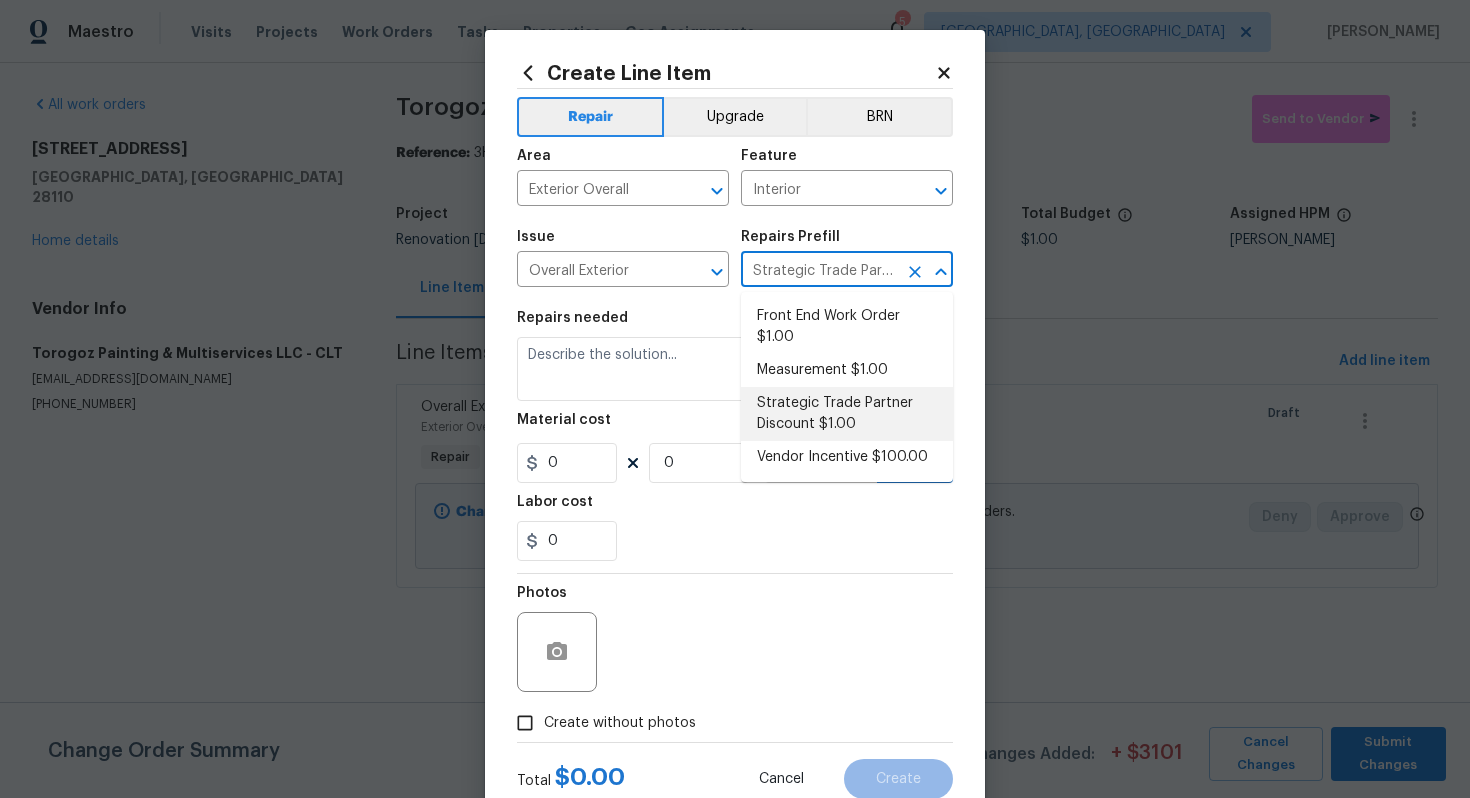 type on "Calculate and apply 5% STPP discount to the total of the work order as a negative cost" 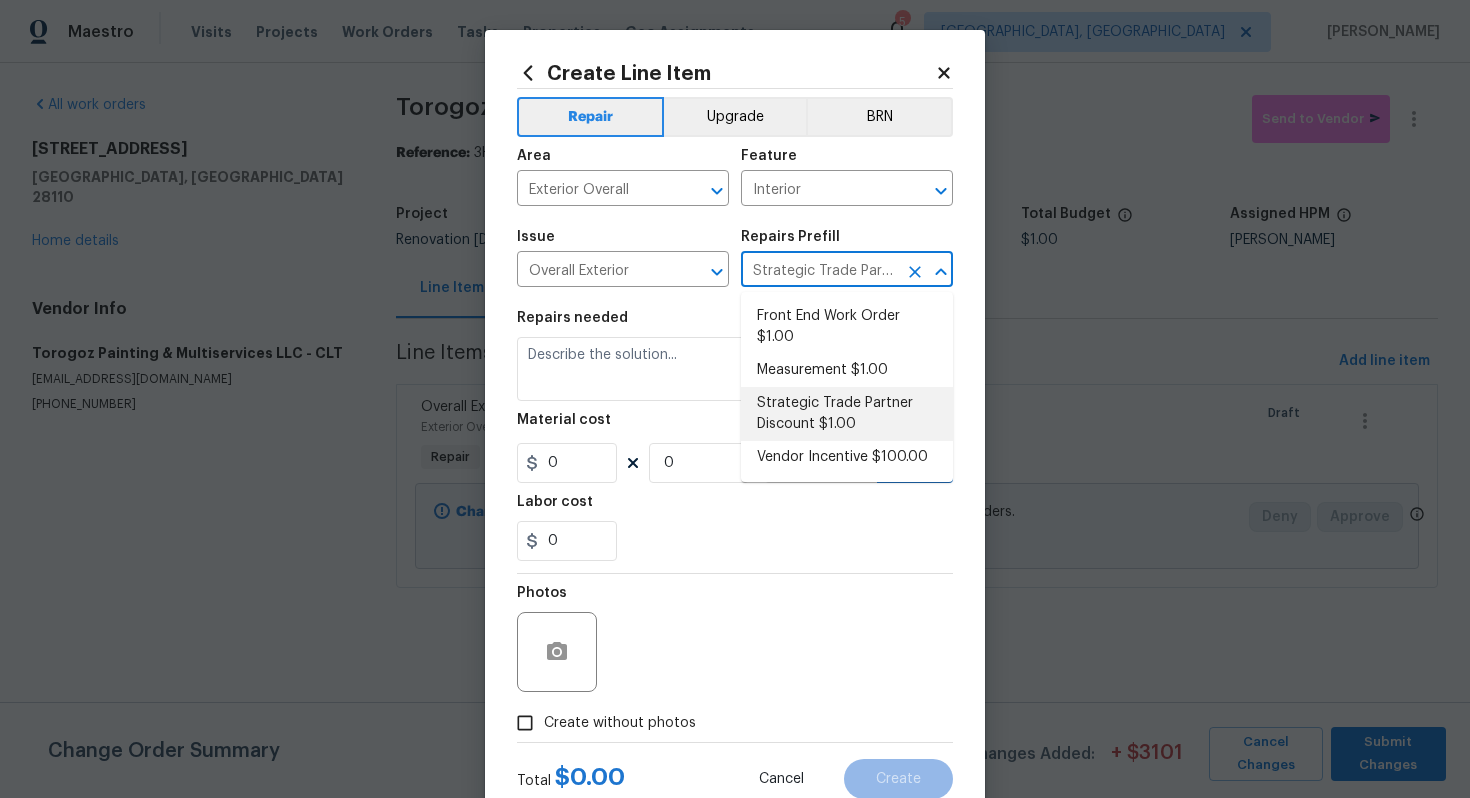 type on "1" 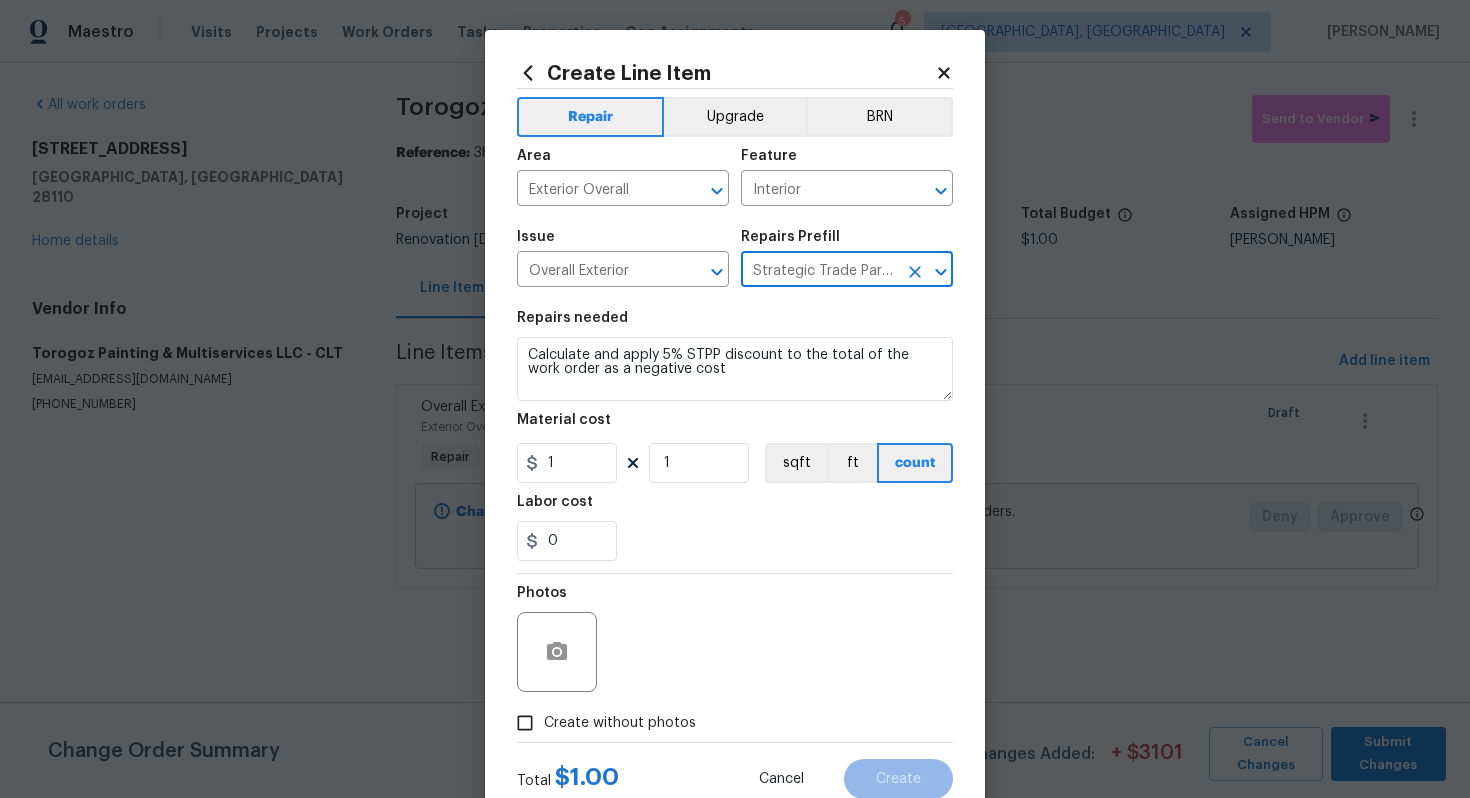 click on "Create without photos" at bounding box center [620, 723] 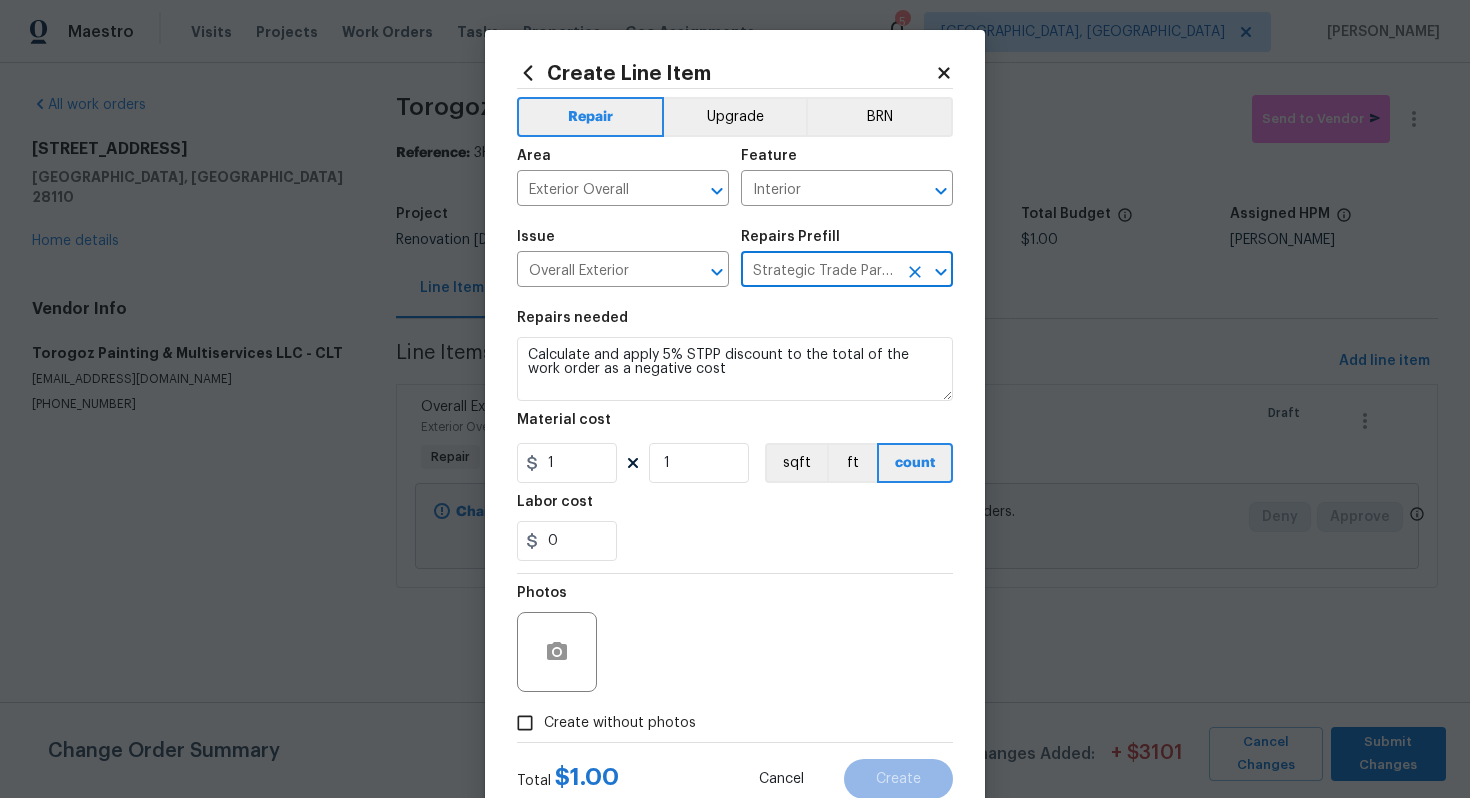click on "Create without photos" at bounding box center [525, 723] 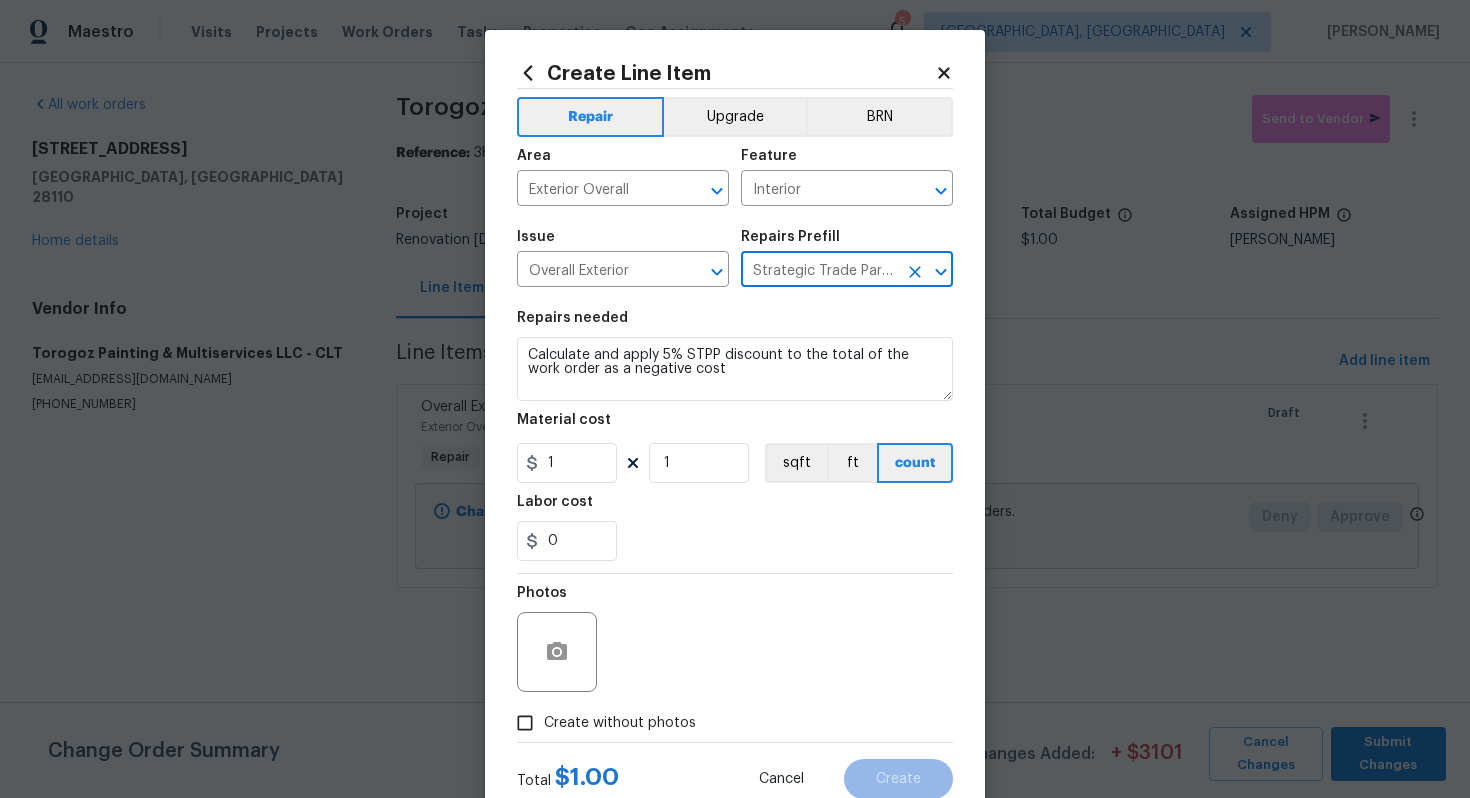 checkbox on "true" 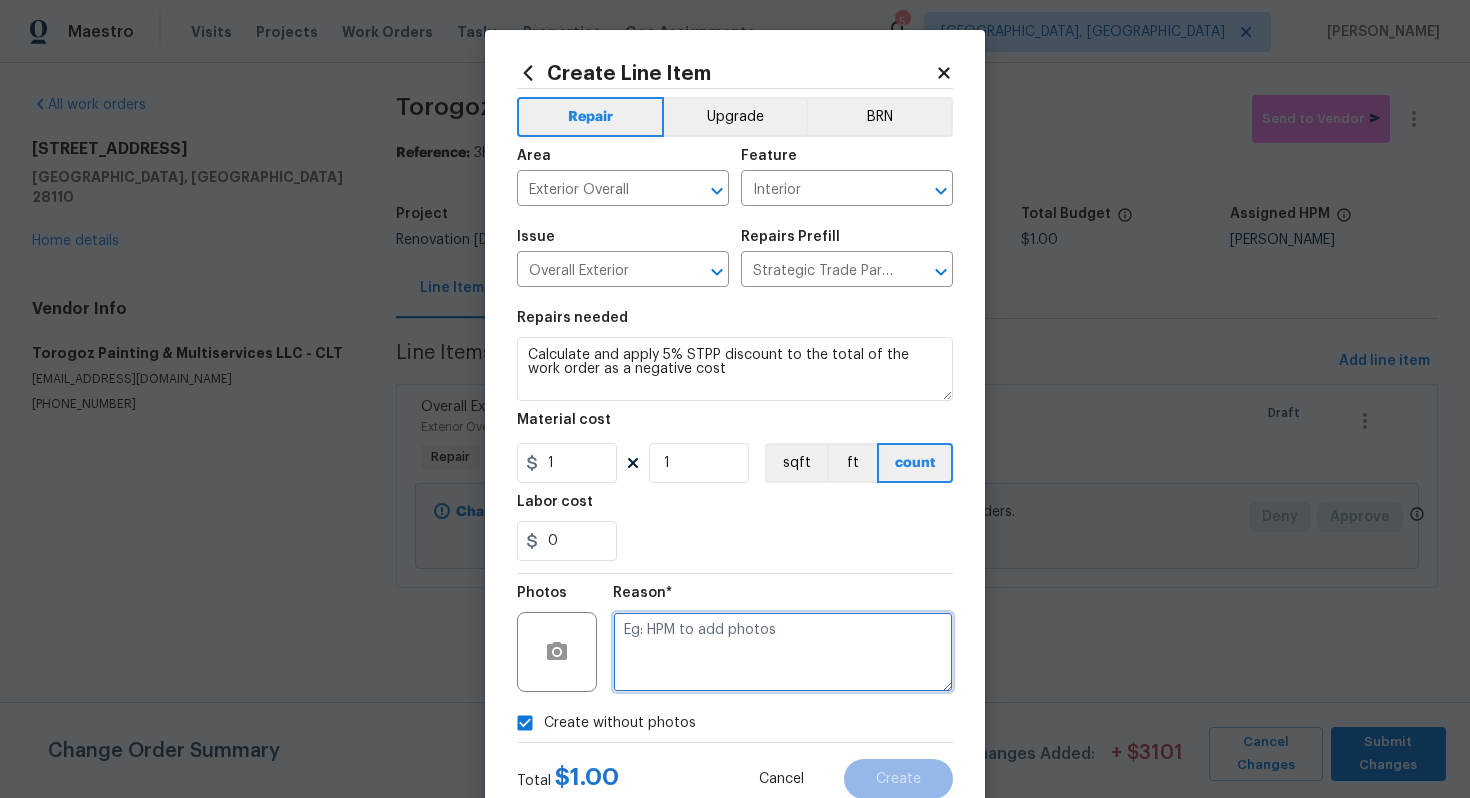 click at bounding box center [783, 652] 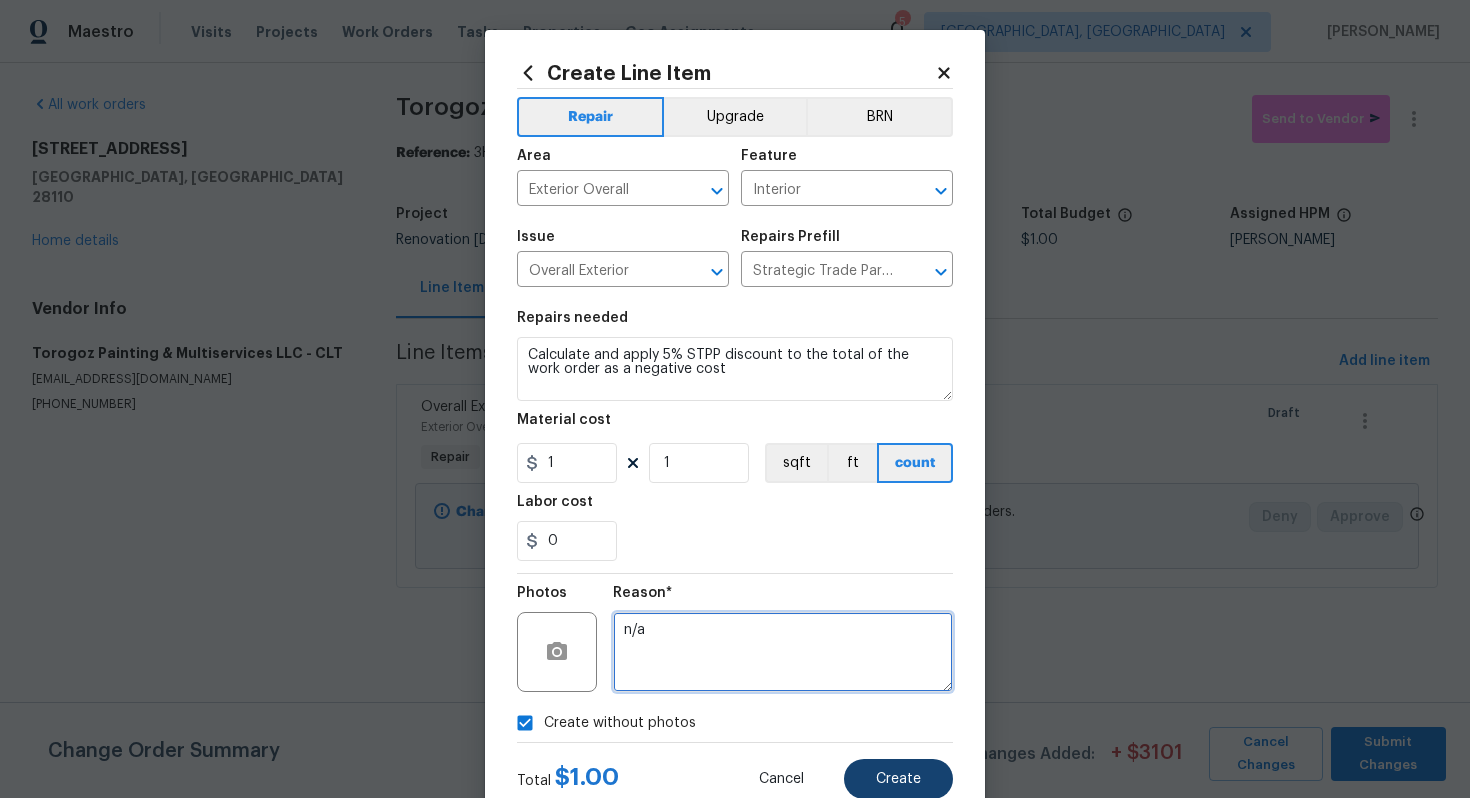 type on "n/a" 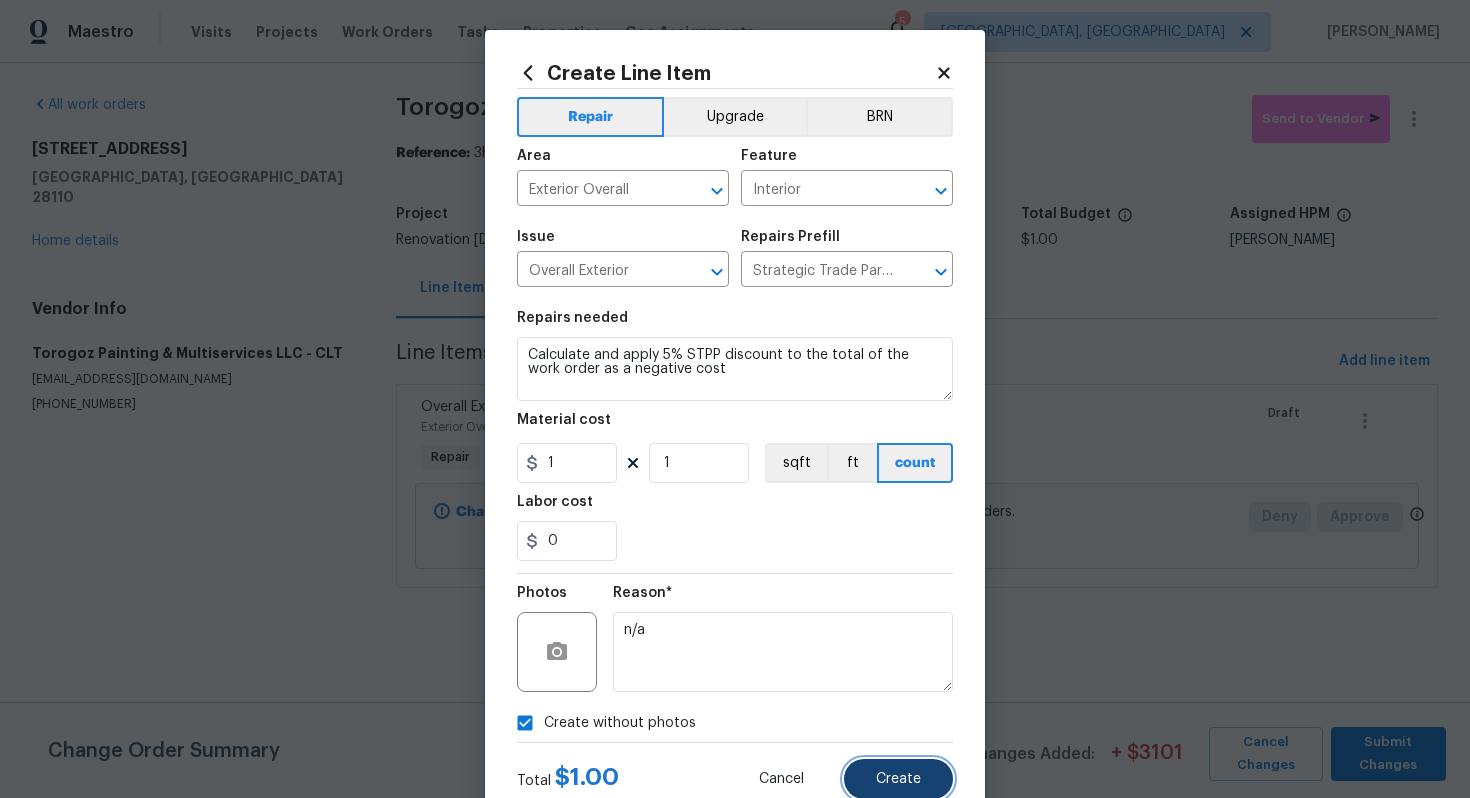 click on "Create" at bounding box center [898, 779] 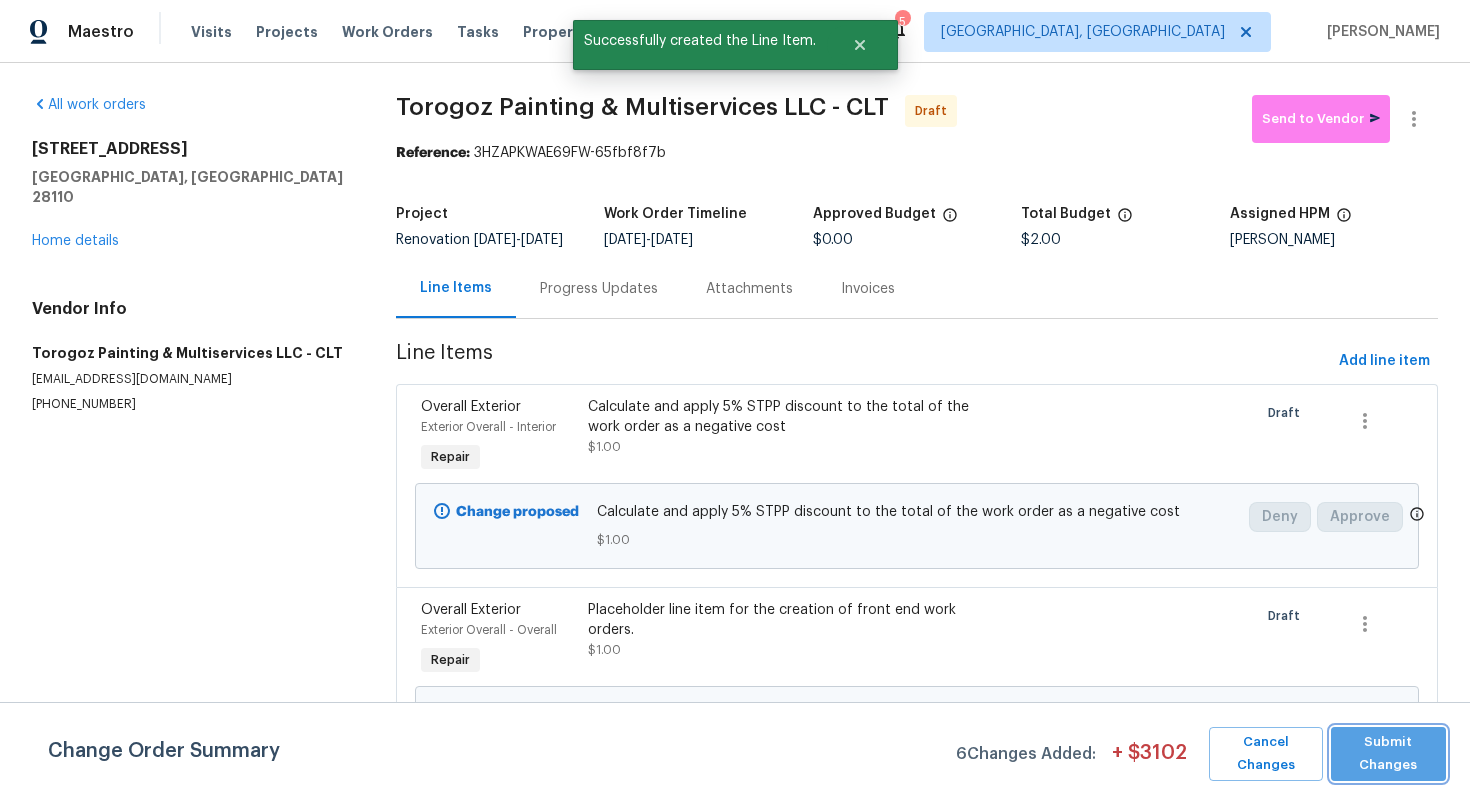 click on "Submit Changes" at bounding box center (1388, 754) 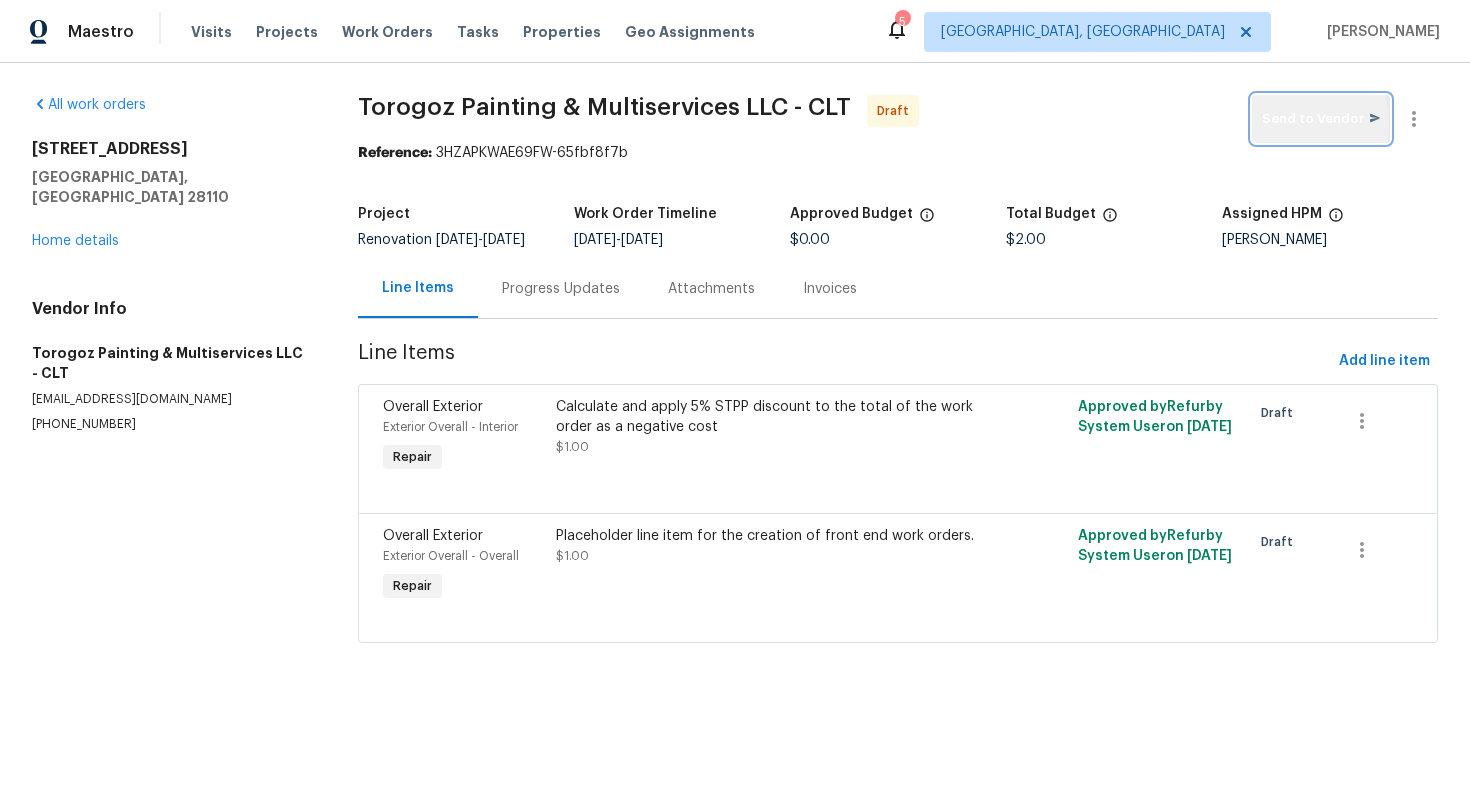 click on "Send to Vendor" at bounding box center (1321, 119) 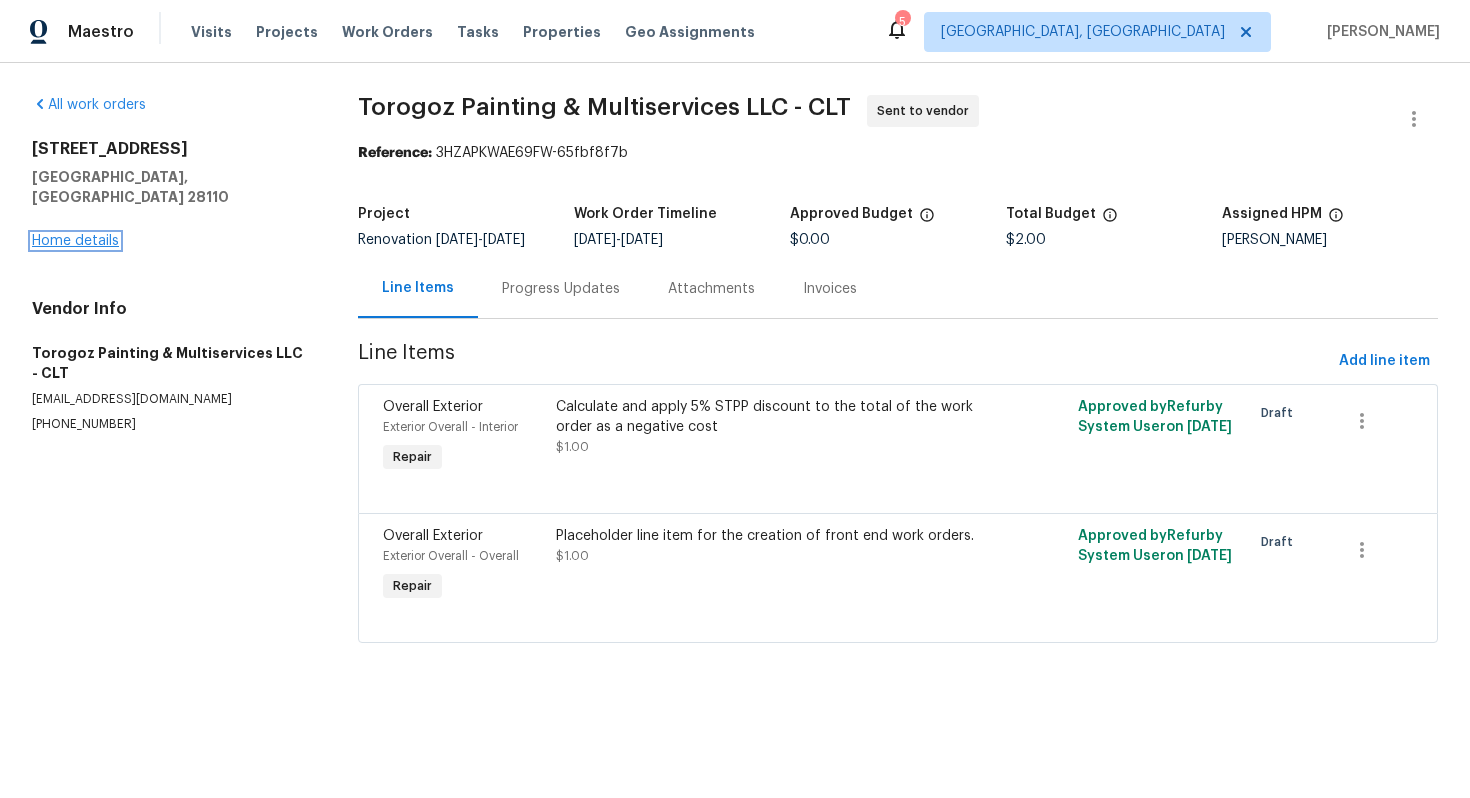 click on "Home details" at bounding box center [75, 241] 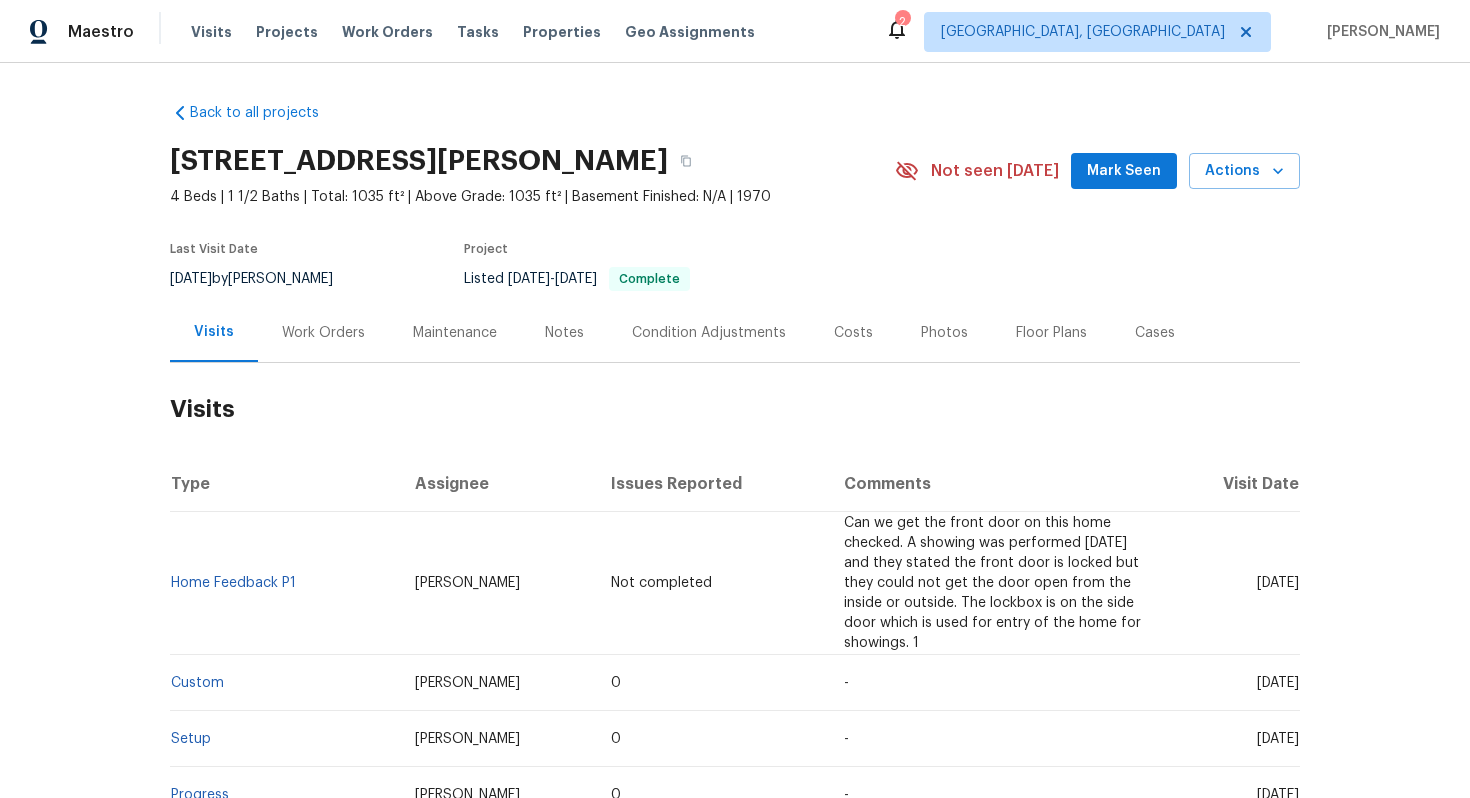 scroll, scrollTop: 0, scrollLeft: 0, axis: both 